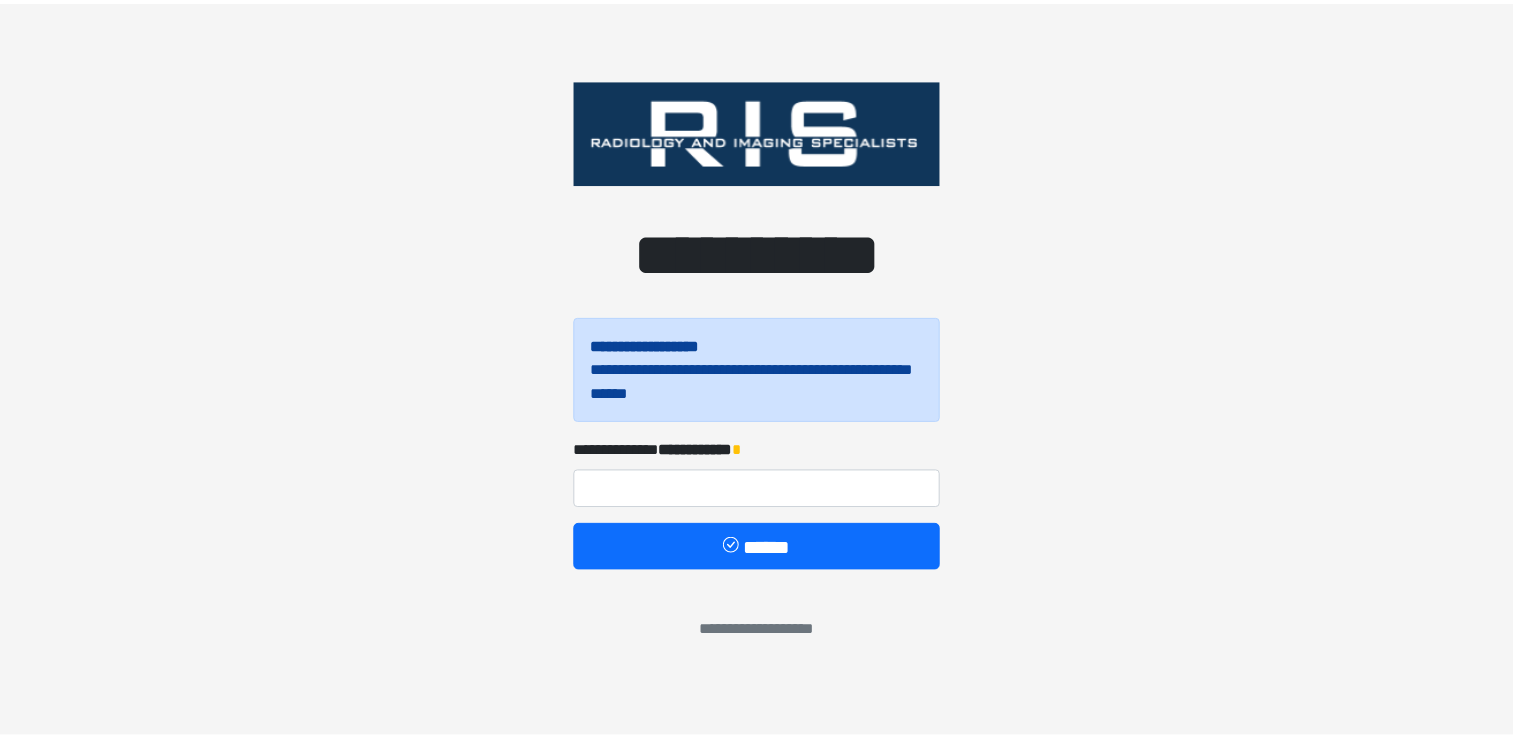 scroll, scrollTop: 0, scrollLeft: 0, axis: both 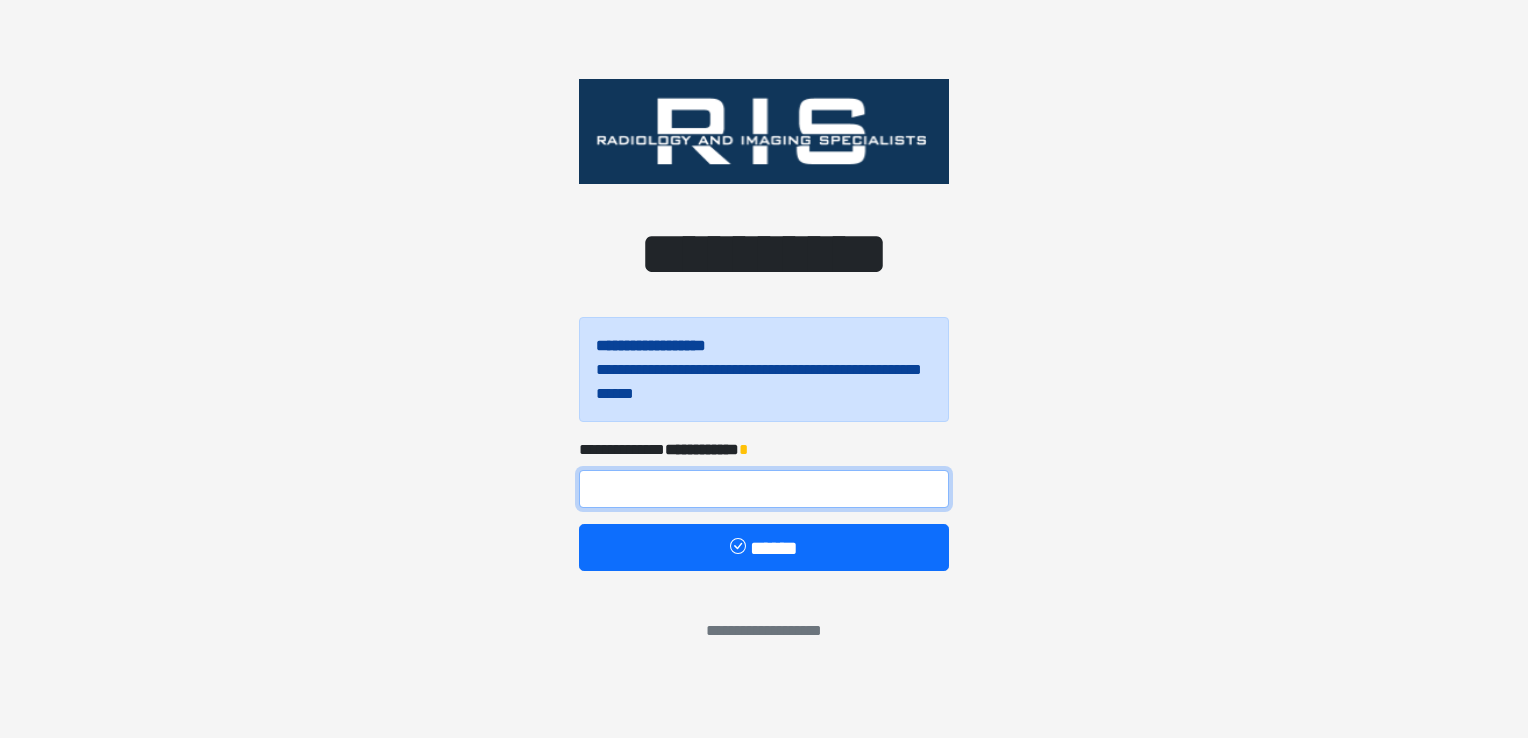 click at bounding box center [764, 489] 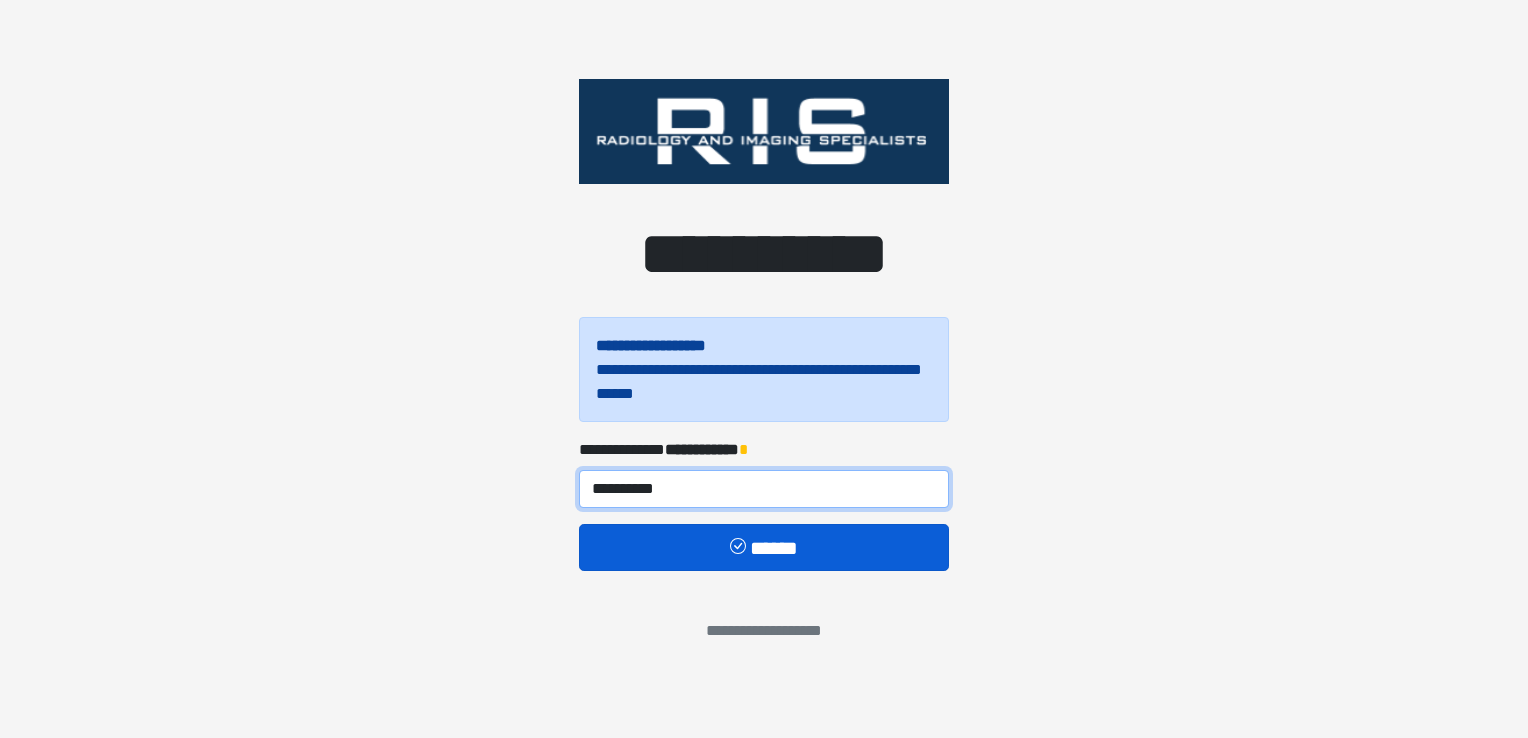 type on "**********" 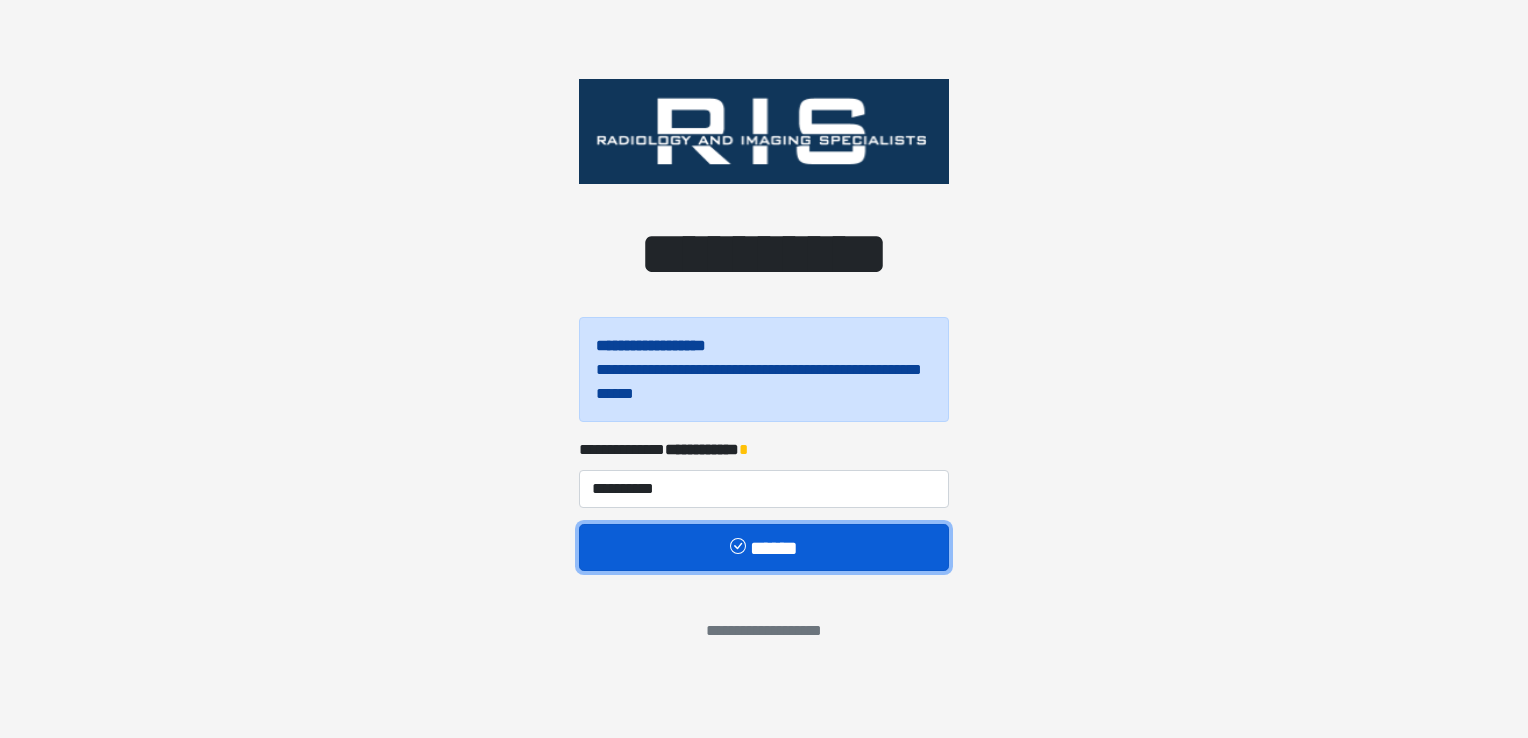 click on "******" at bounding box center [764, 548] 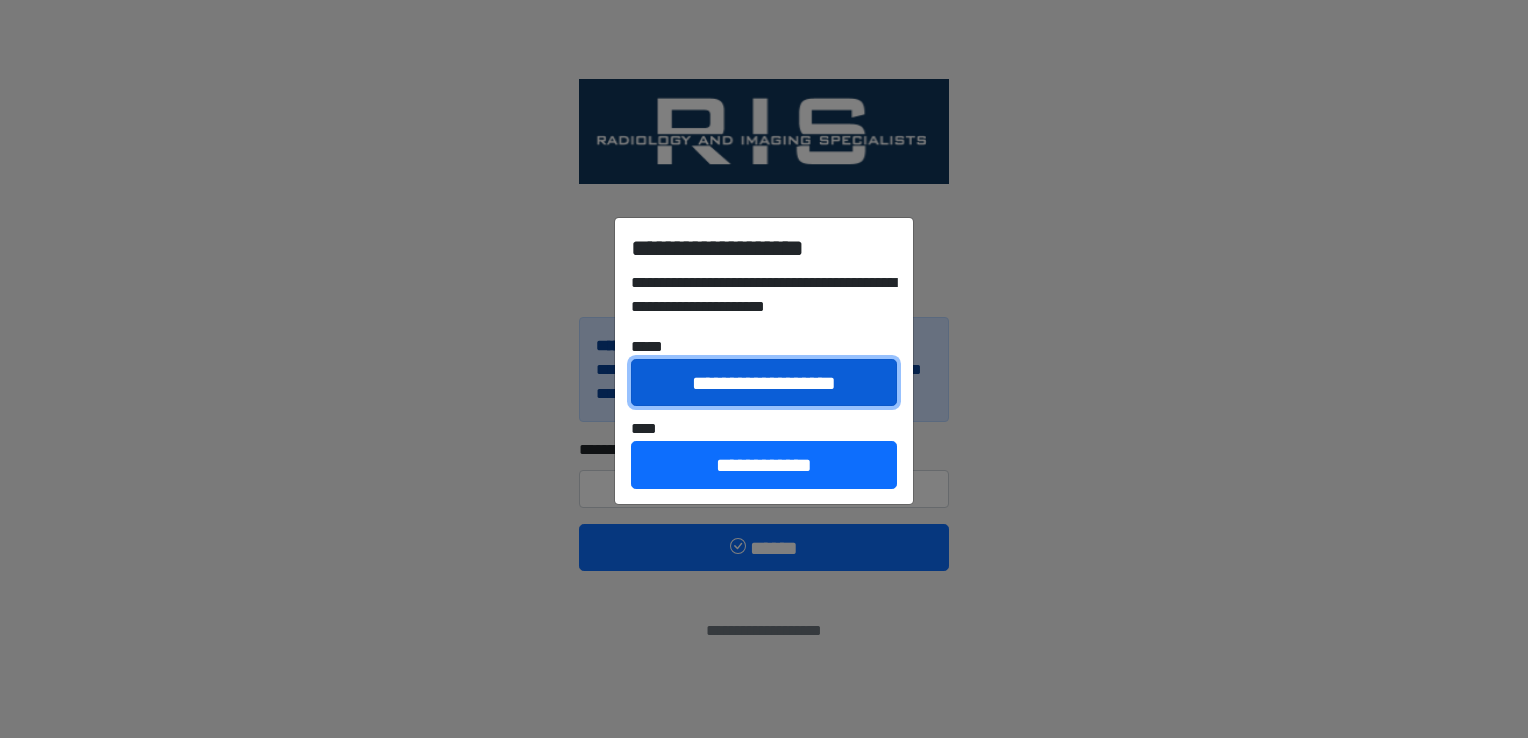 click on "**********" at bounding box center (764, 383) 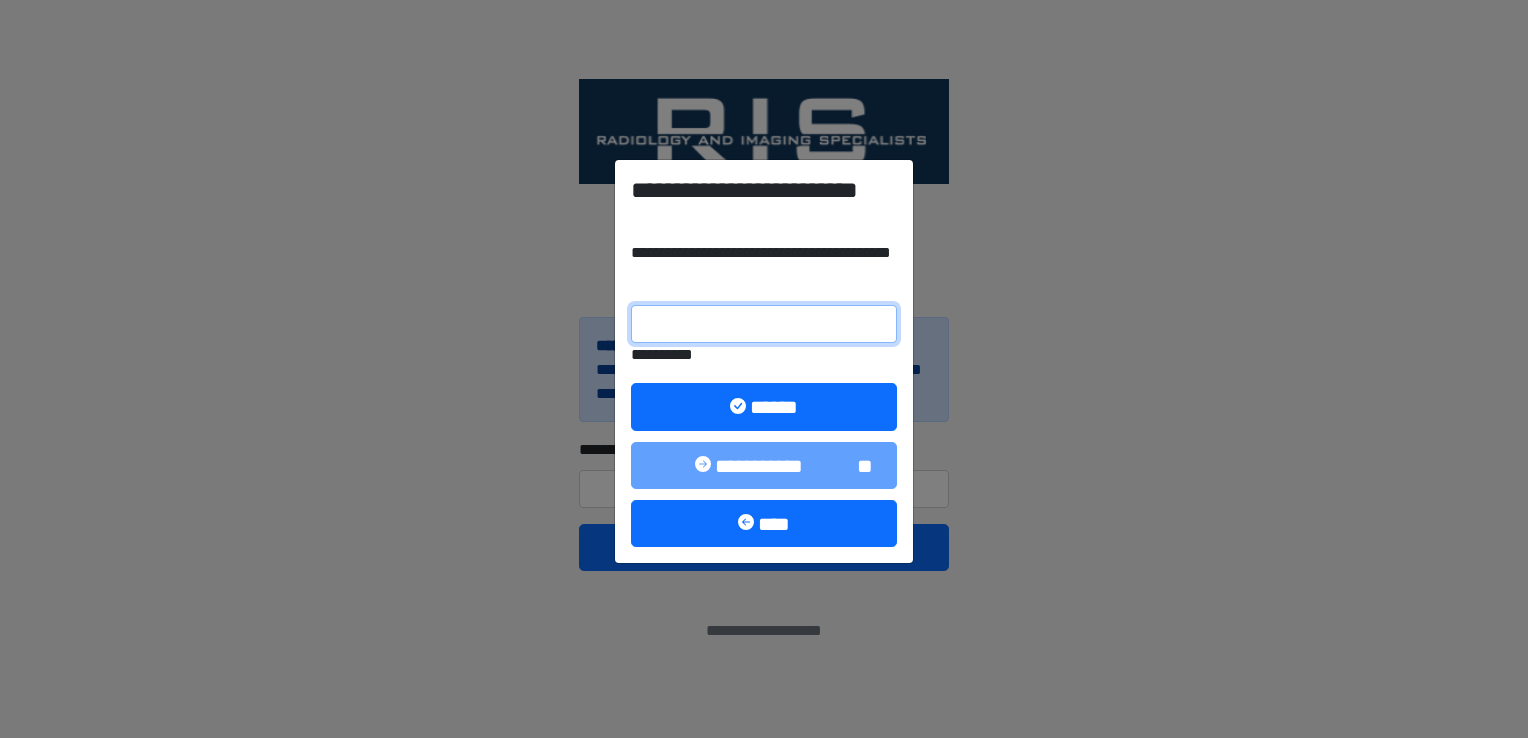 click on "**********" at bounding box center (764, 324) 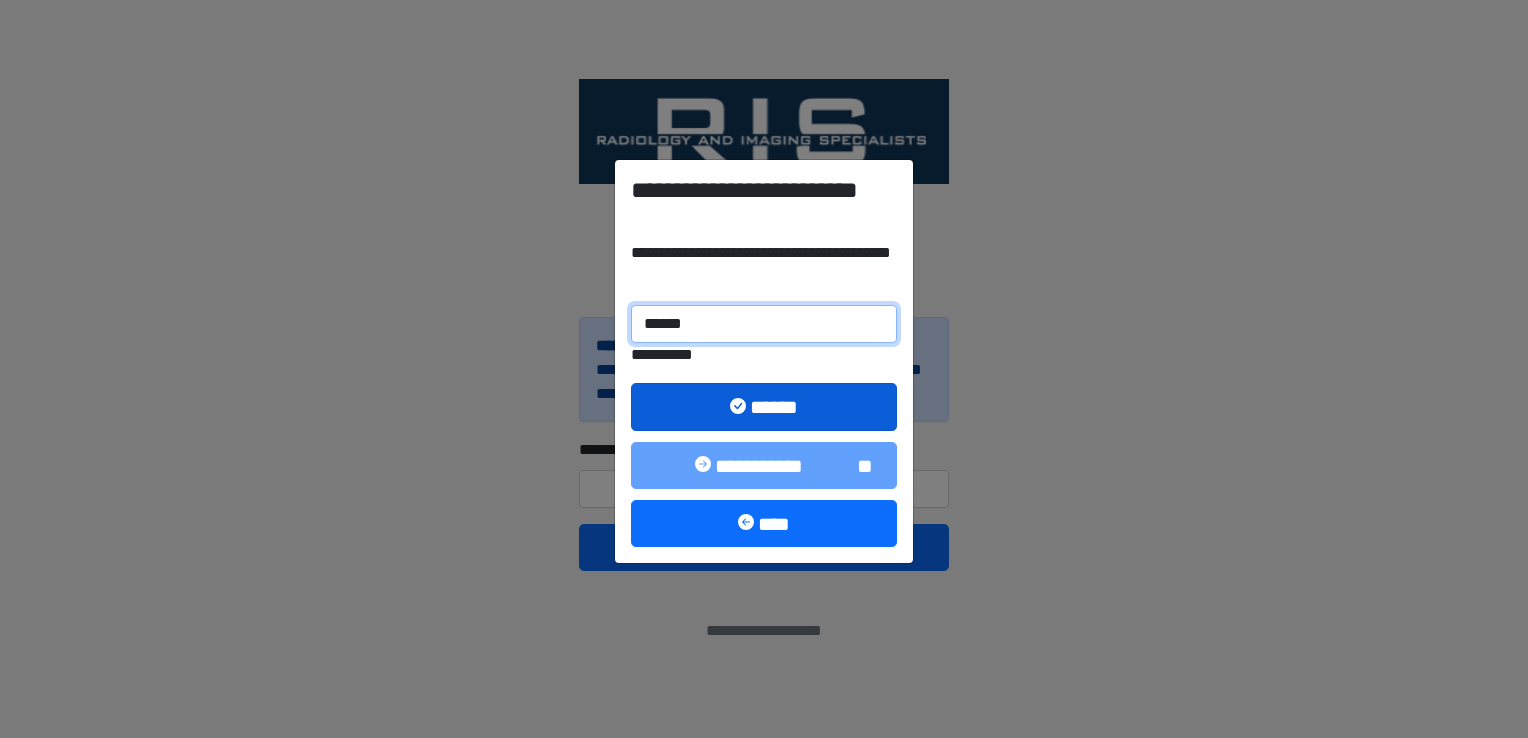 type on "******" 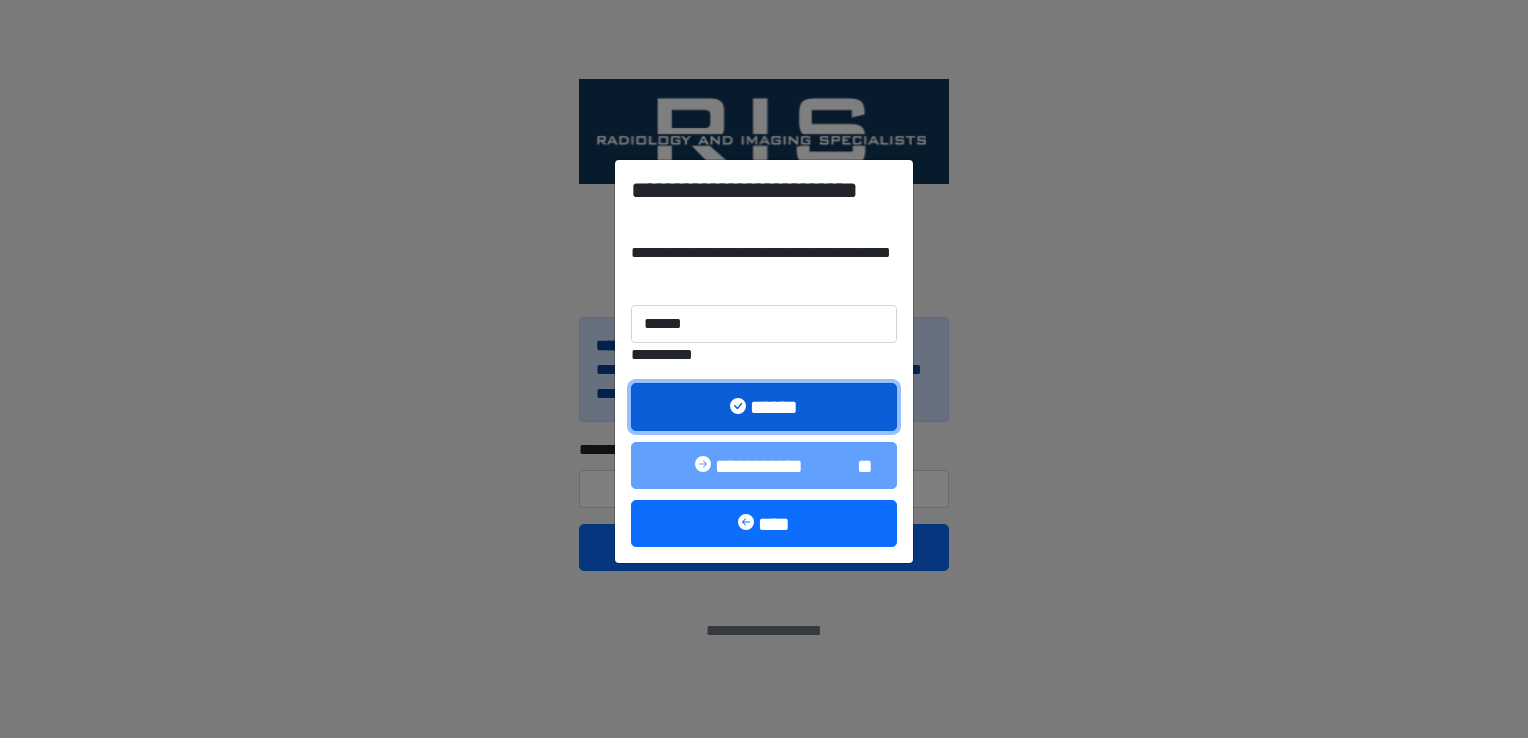 click on "******" at bounding box center (764, 407) 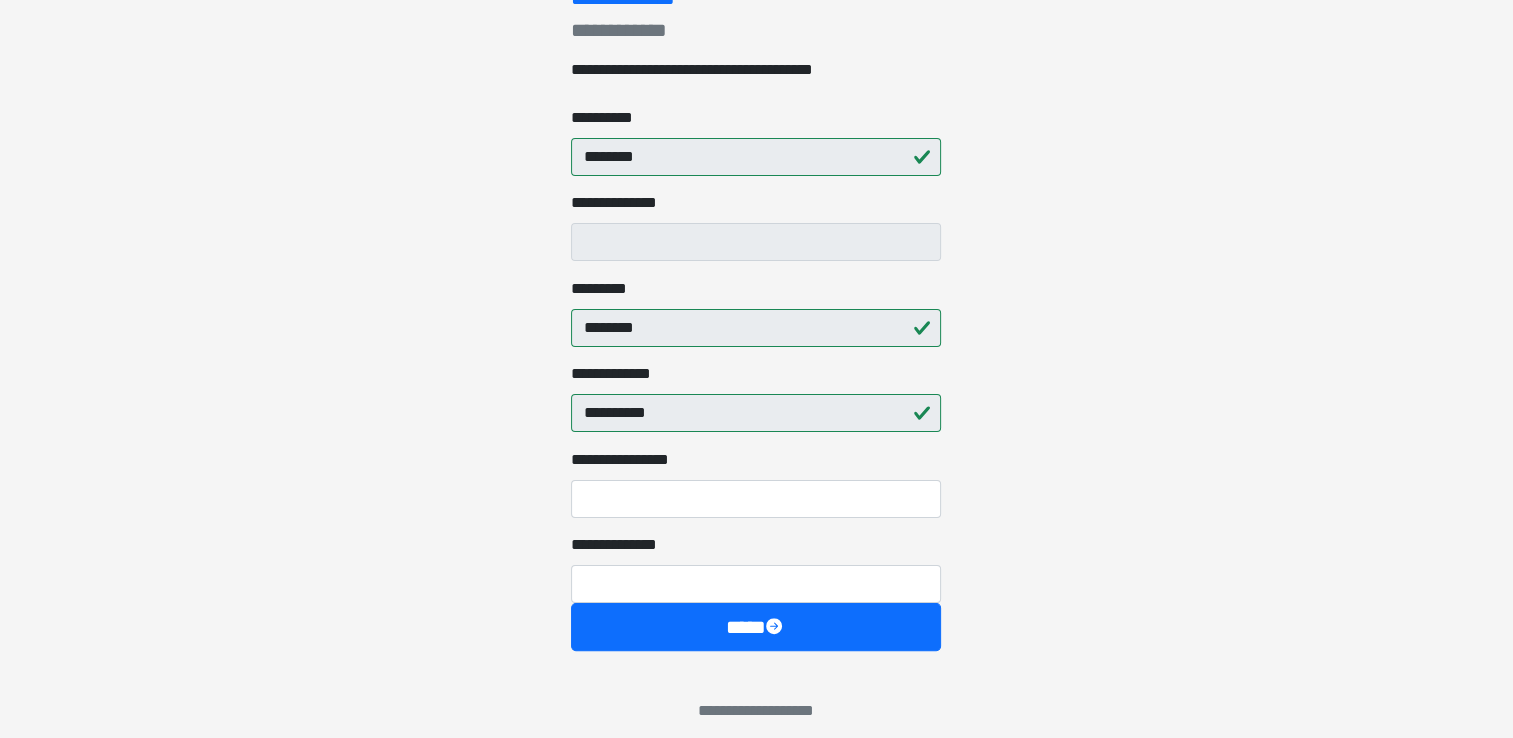 scroll, scrollTop: 370, scrollLeft: 0, axis: vertical 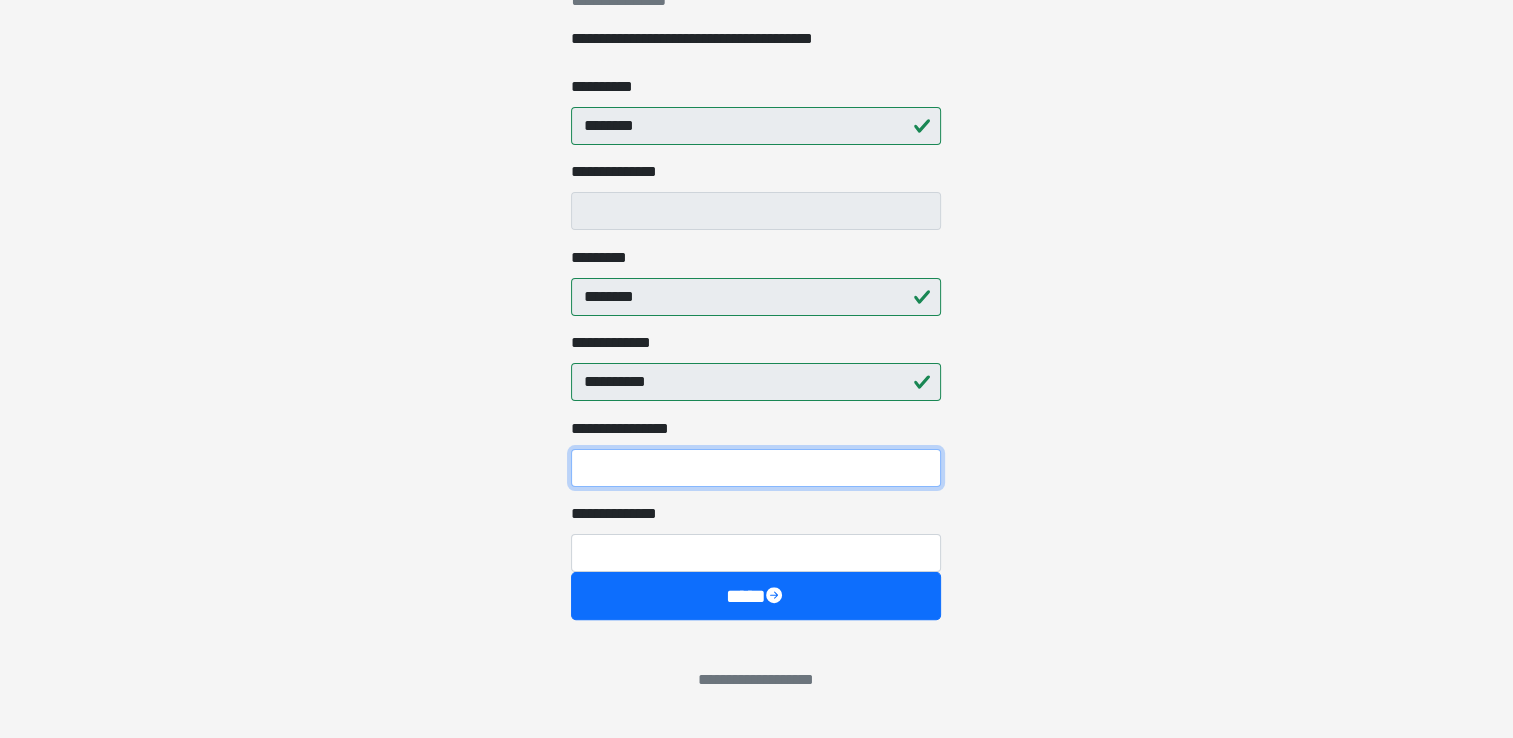 click on "**********" at bounding box center [756, 468] 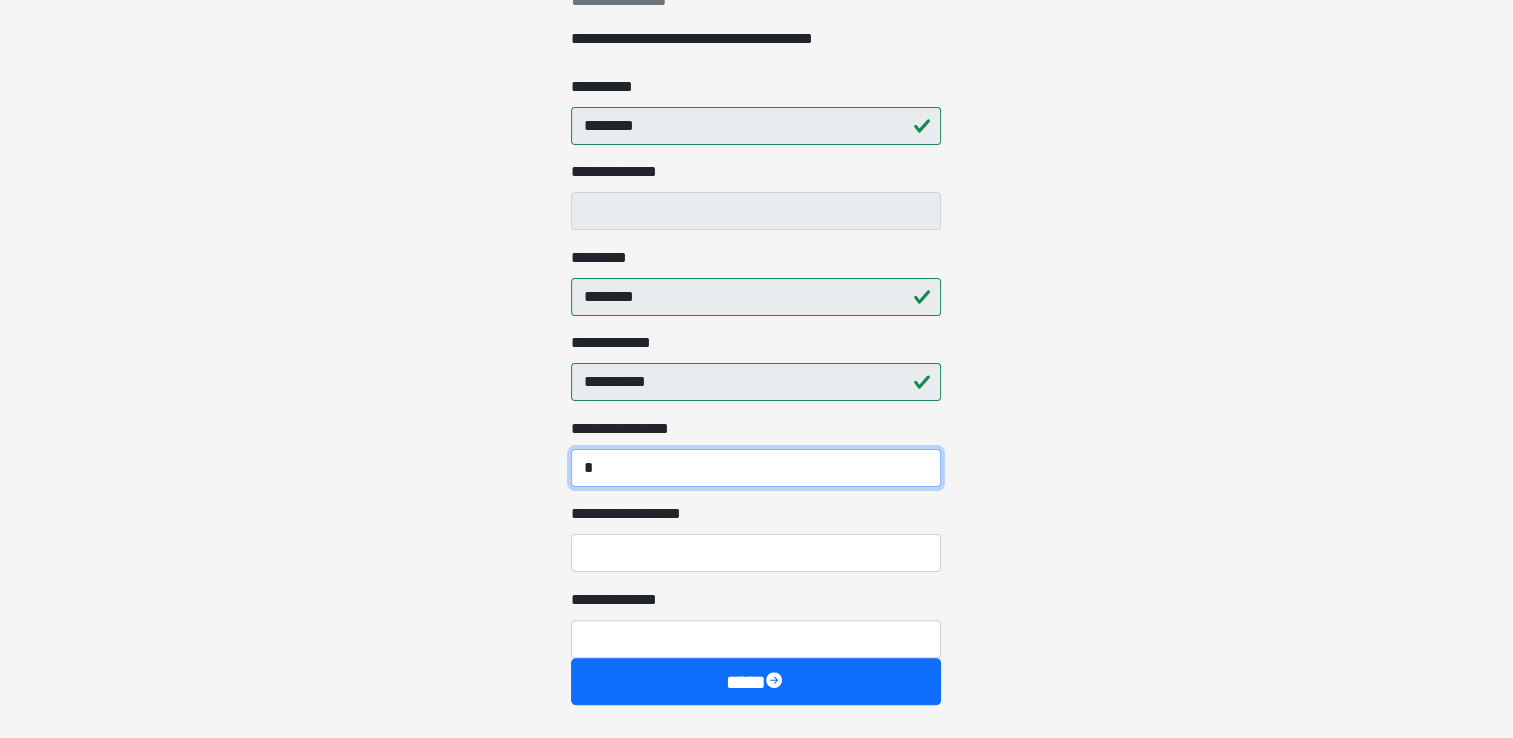 type on "*" 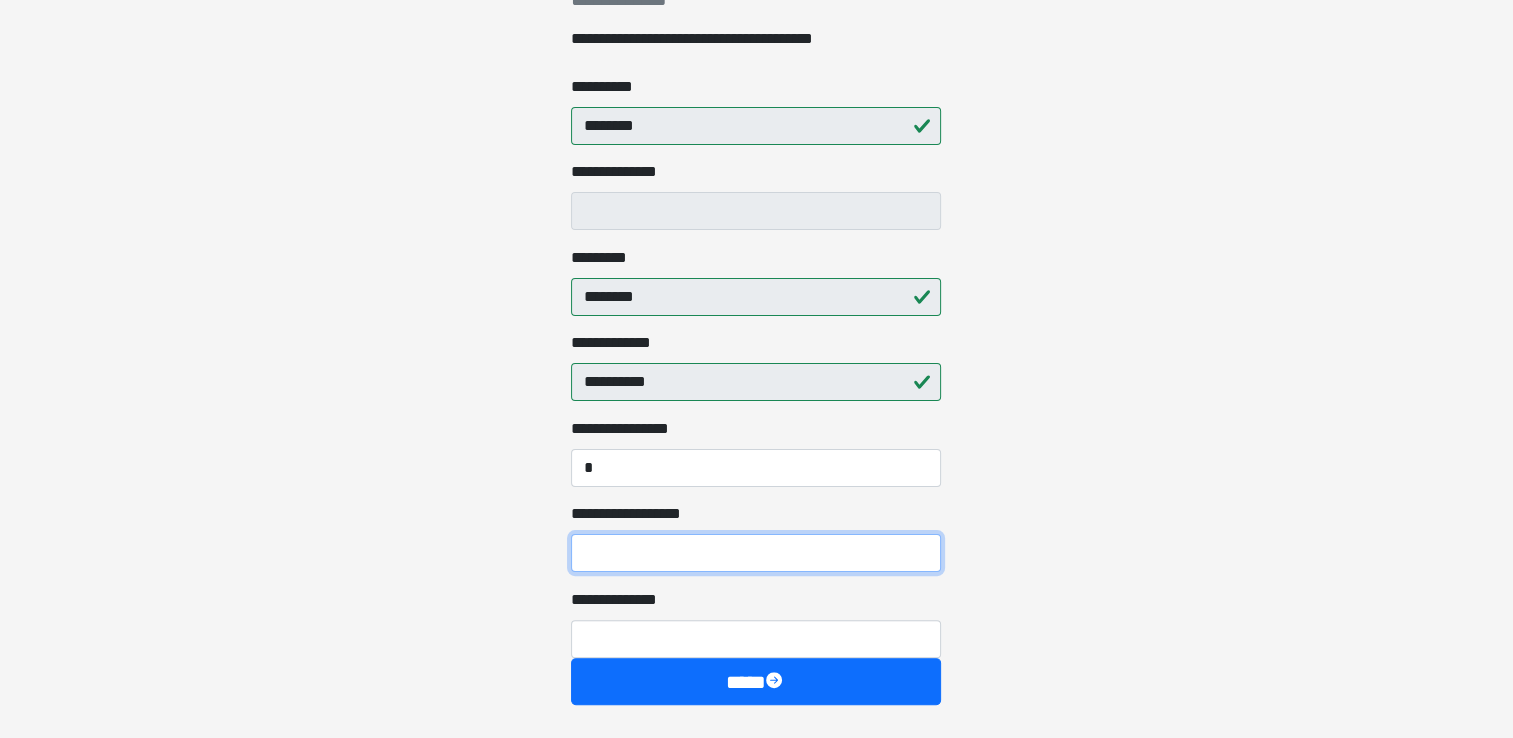 click on "**********" at bounding box center [756, 553] 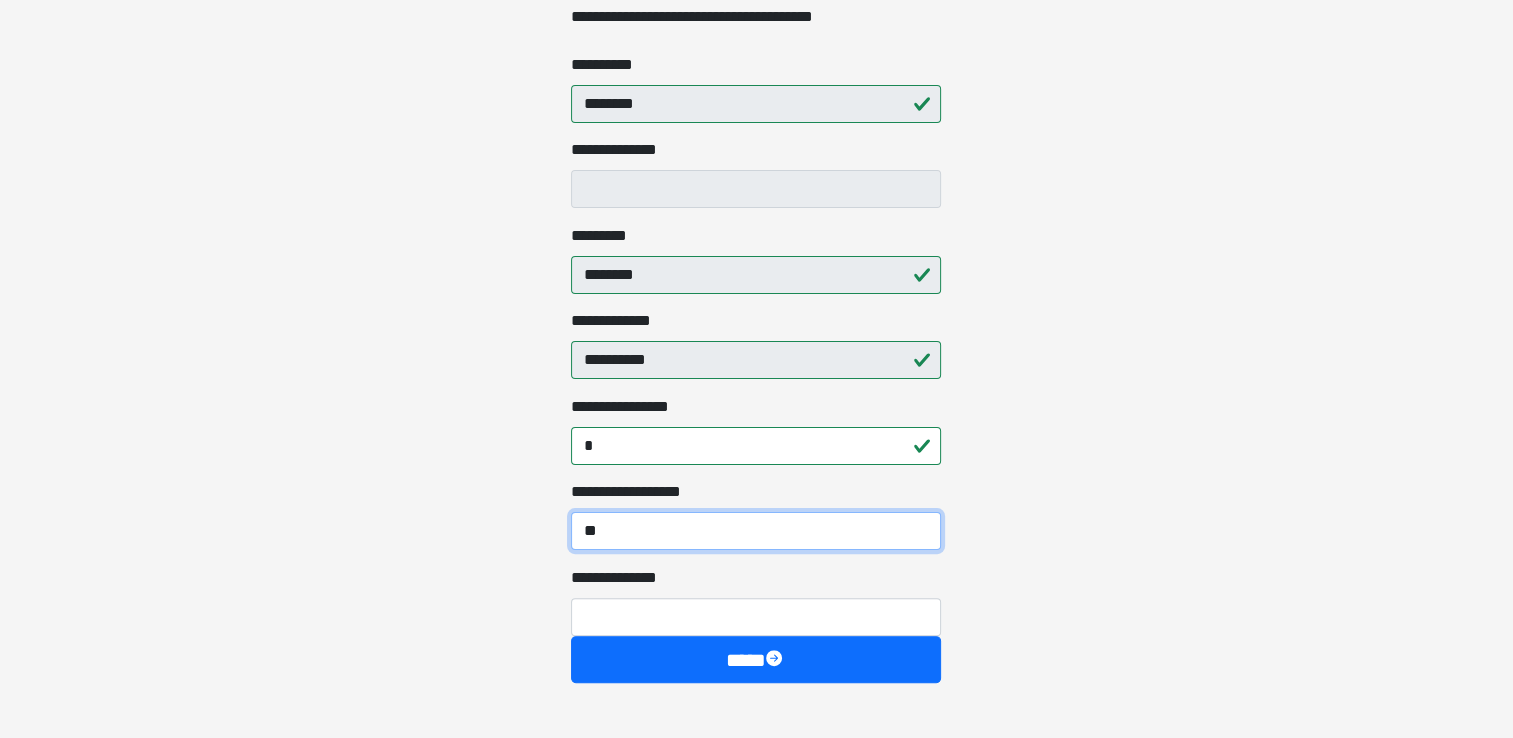 scroll, scrollTop: 456, scrollLeft: 0, axis: vertical 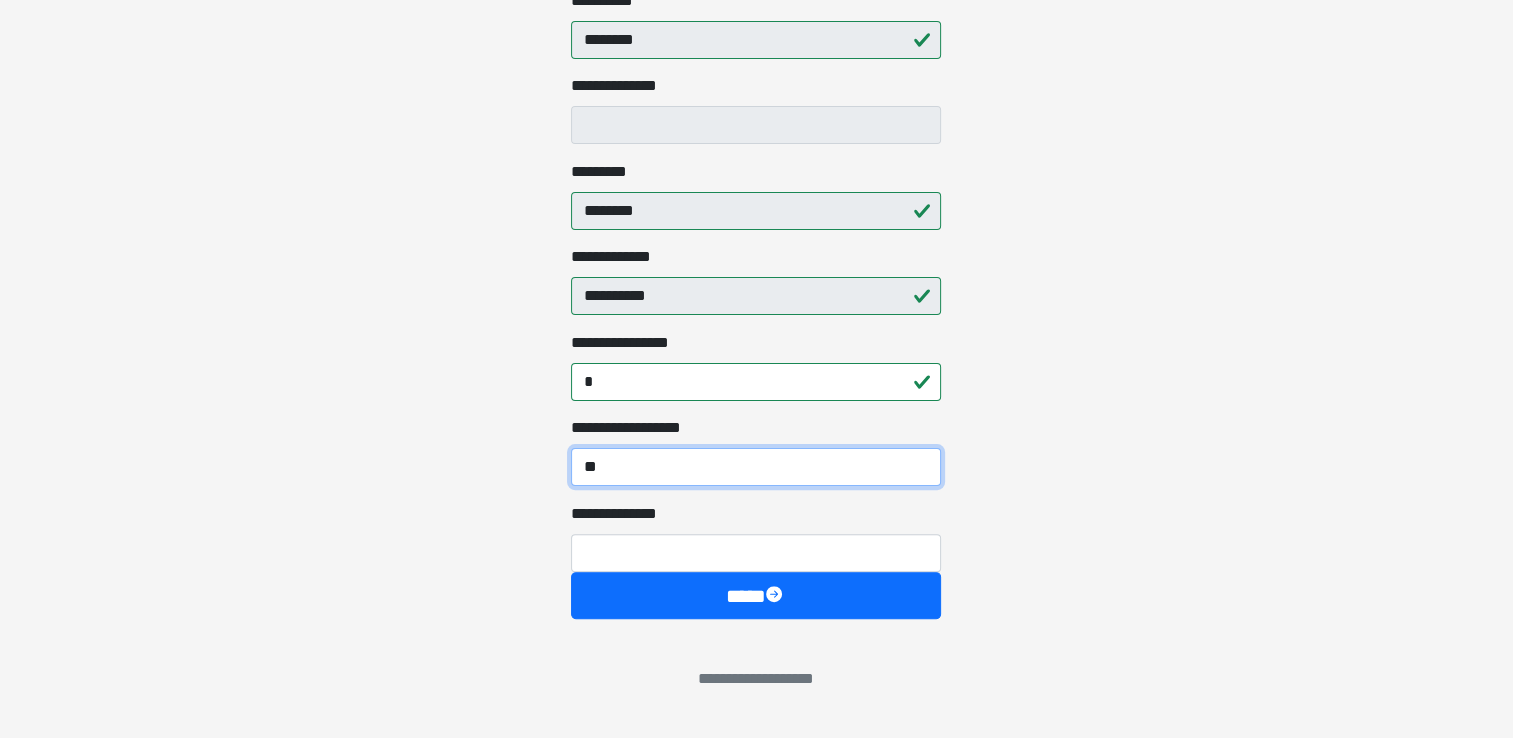 type on "**" 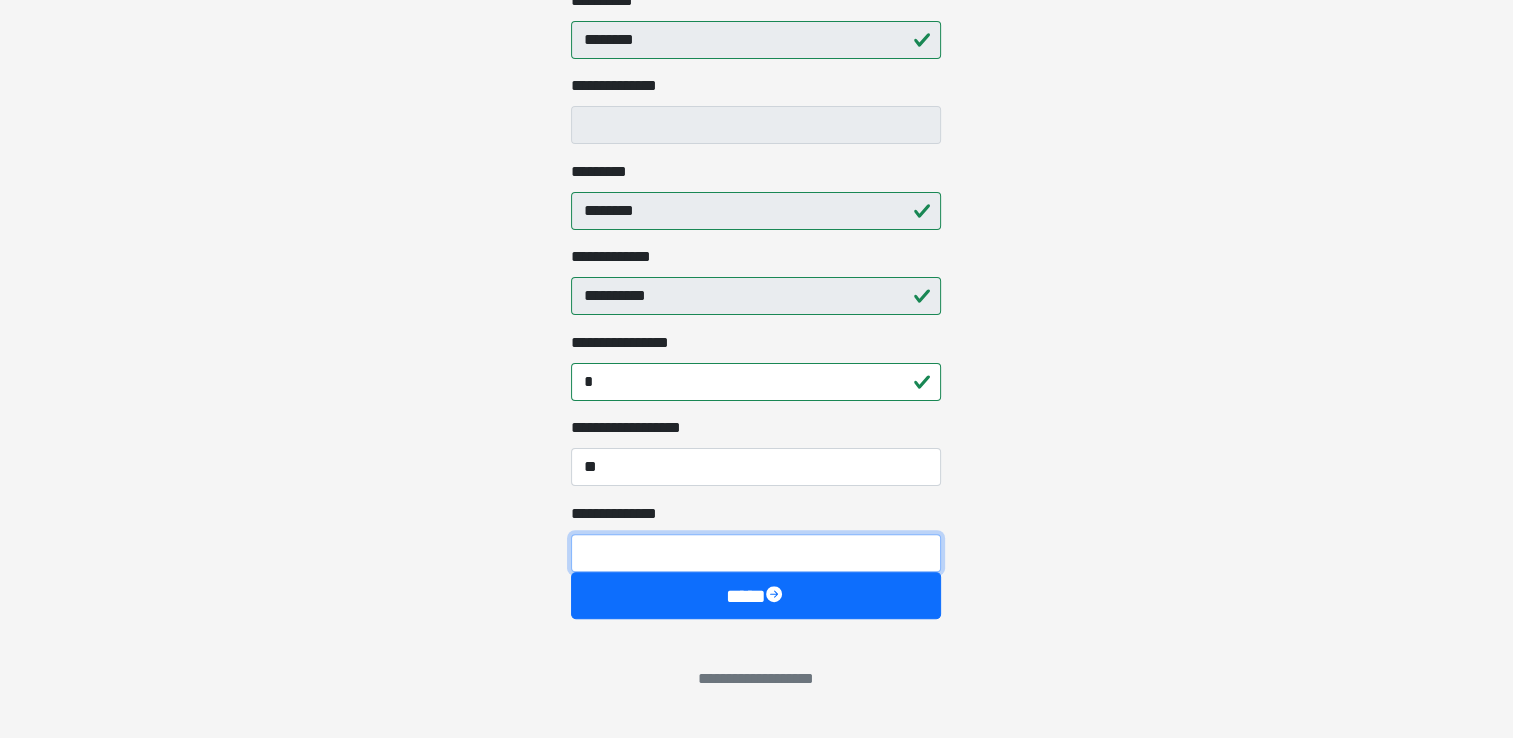 click on "**********" at bounding box center (756, 553) 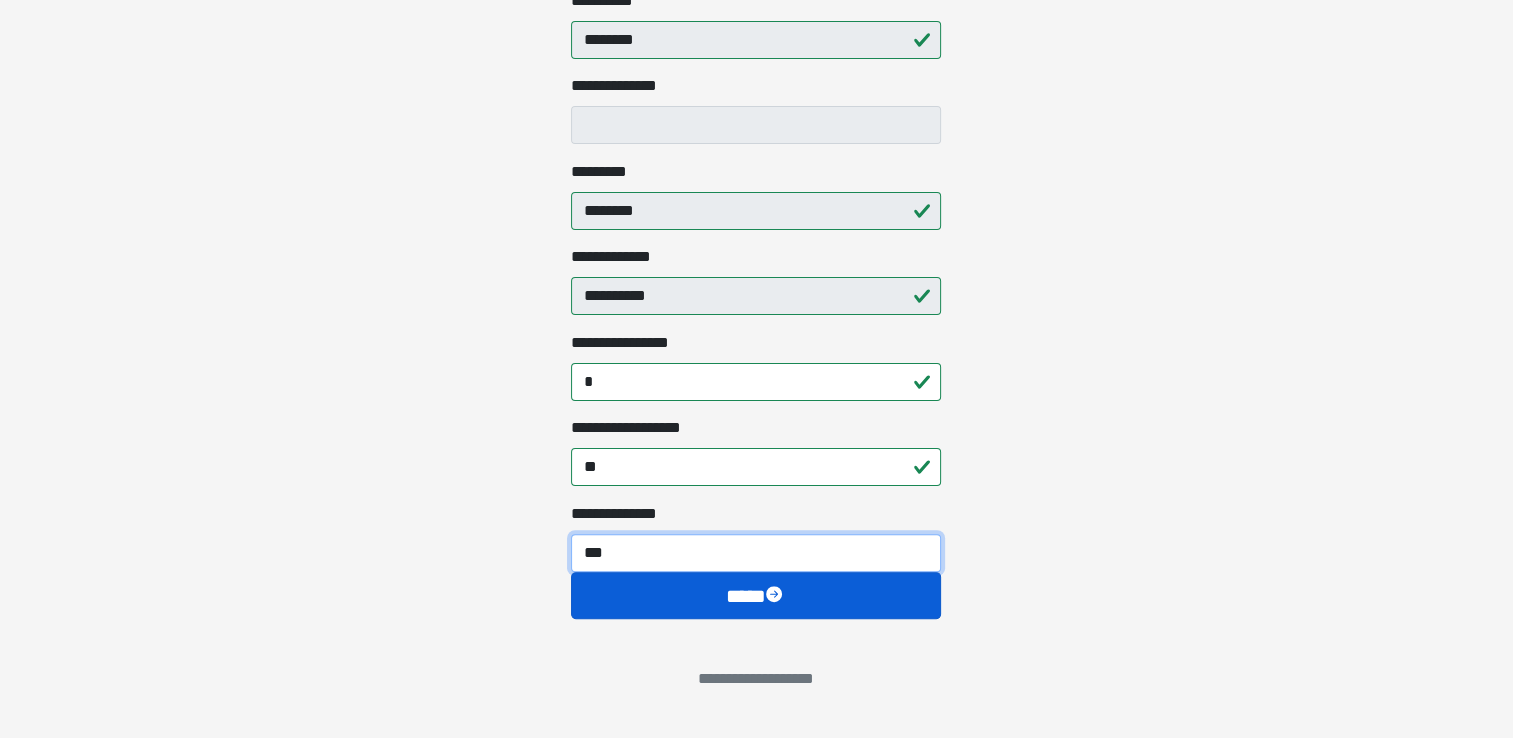 type on "***" 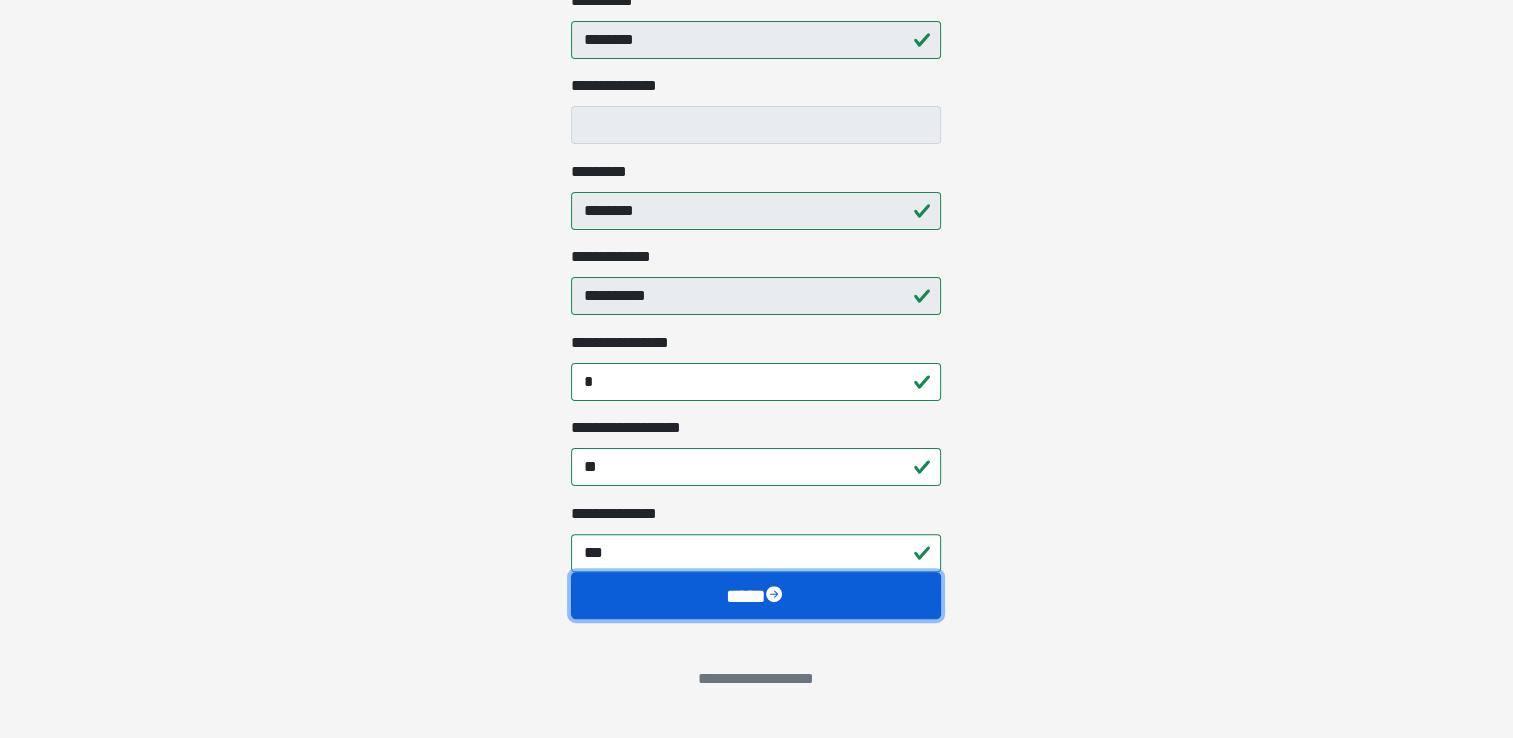 click on "****" at bounding box center [756, 596] 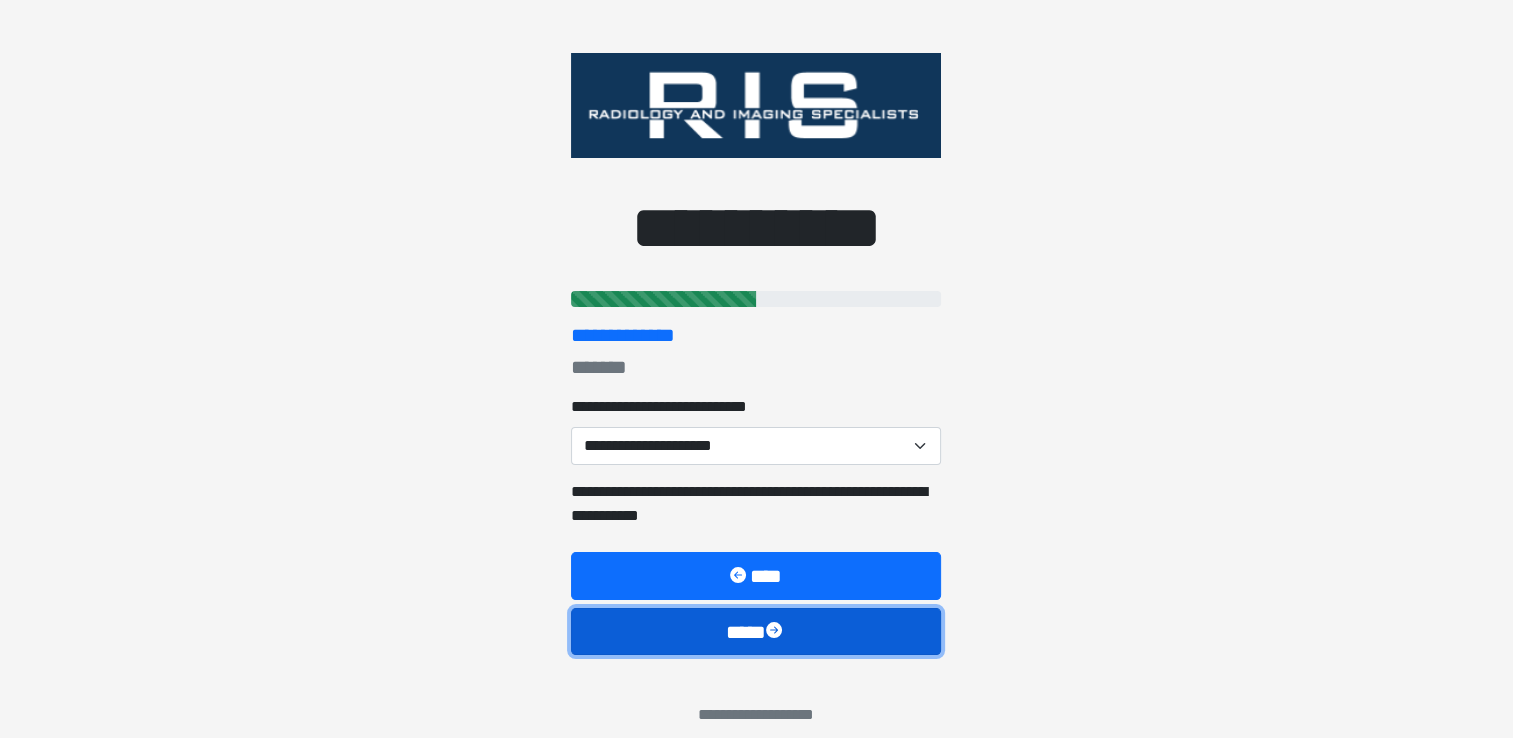 scroll, scrollTop: 0, scrollLeft: 0, axis: both 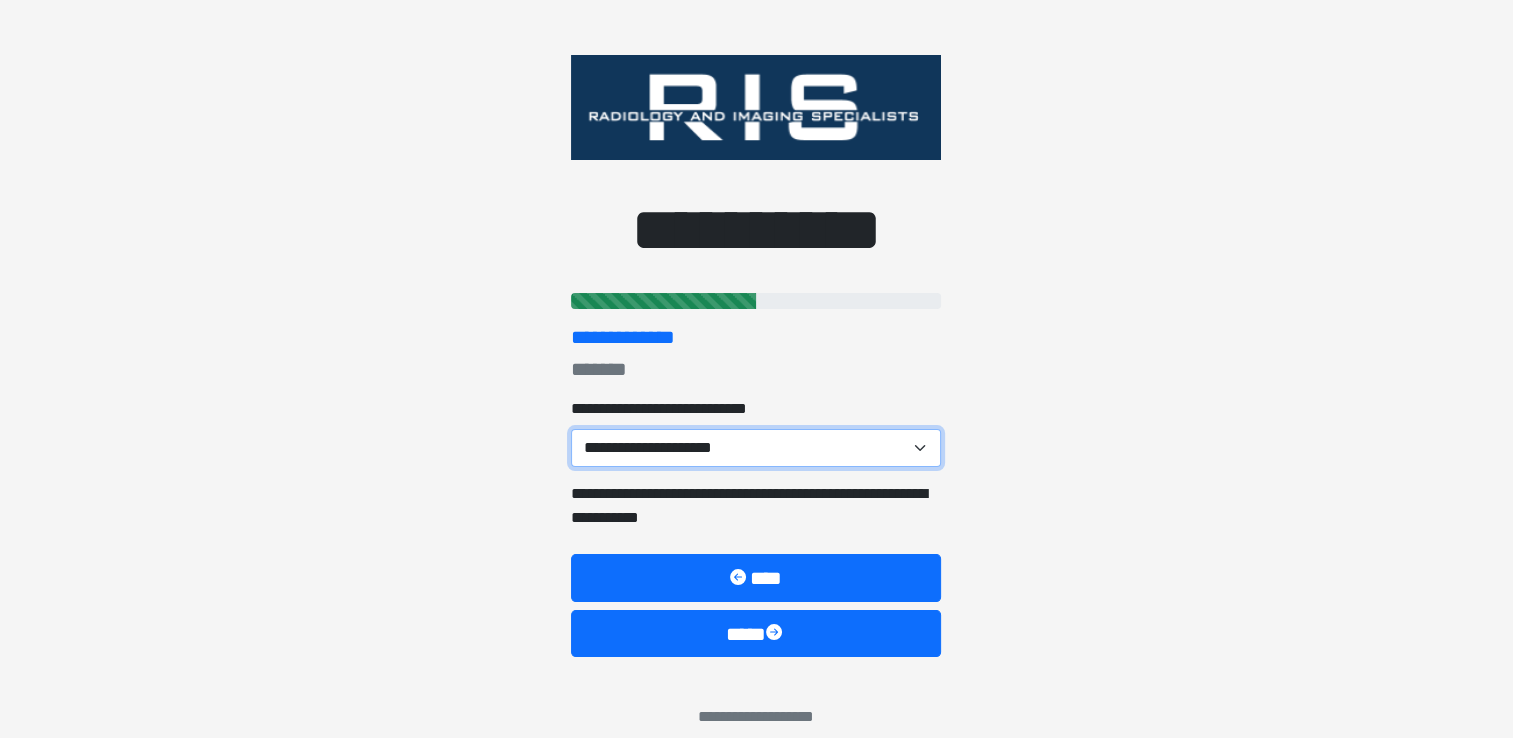 click on "**********" at bounding box center (756, 448) 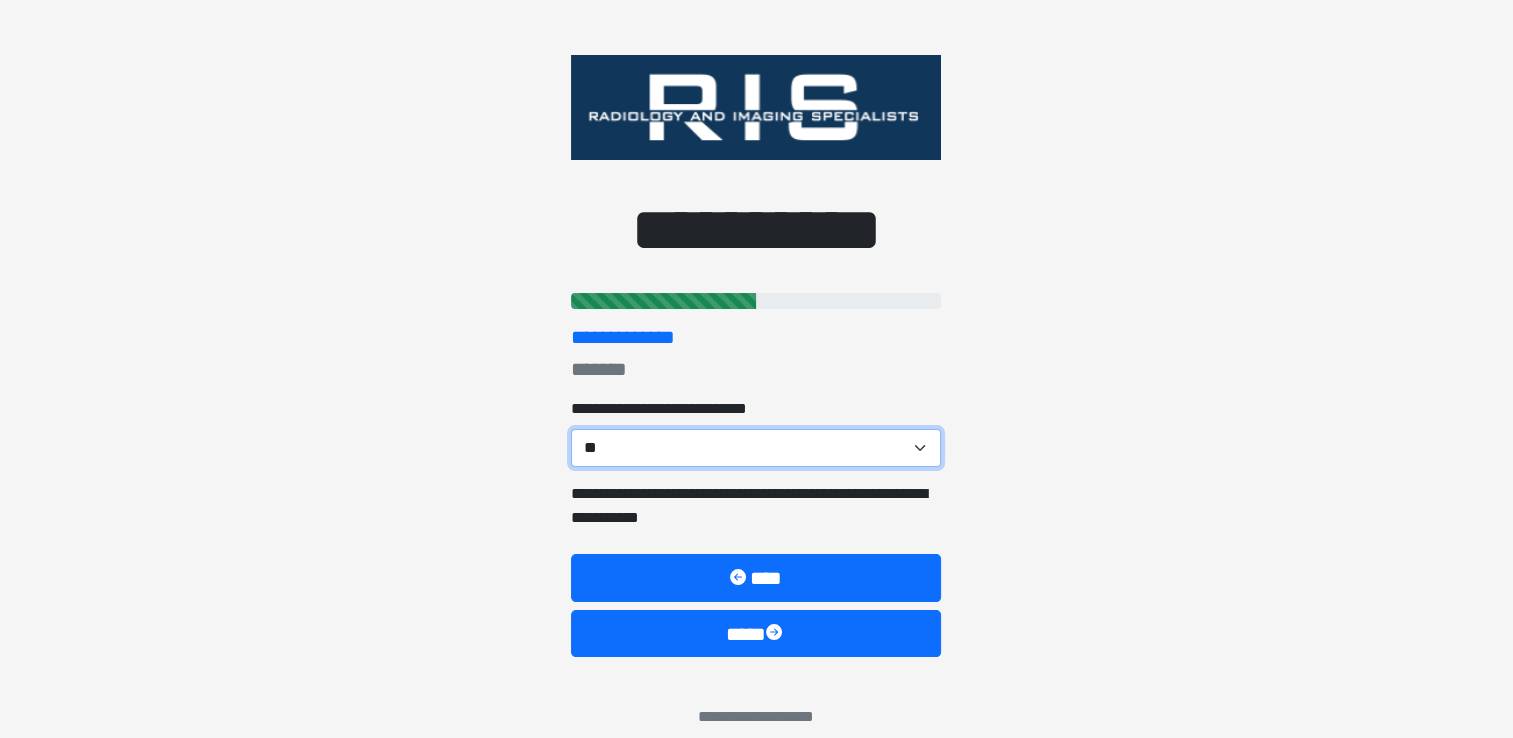click on "**********" at bounding box center (756, 448) 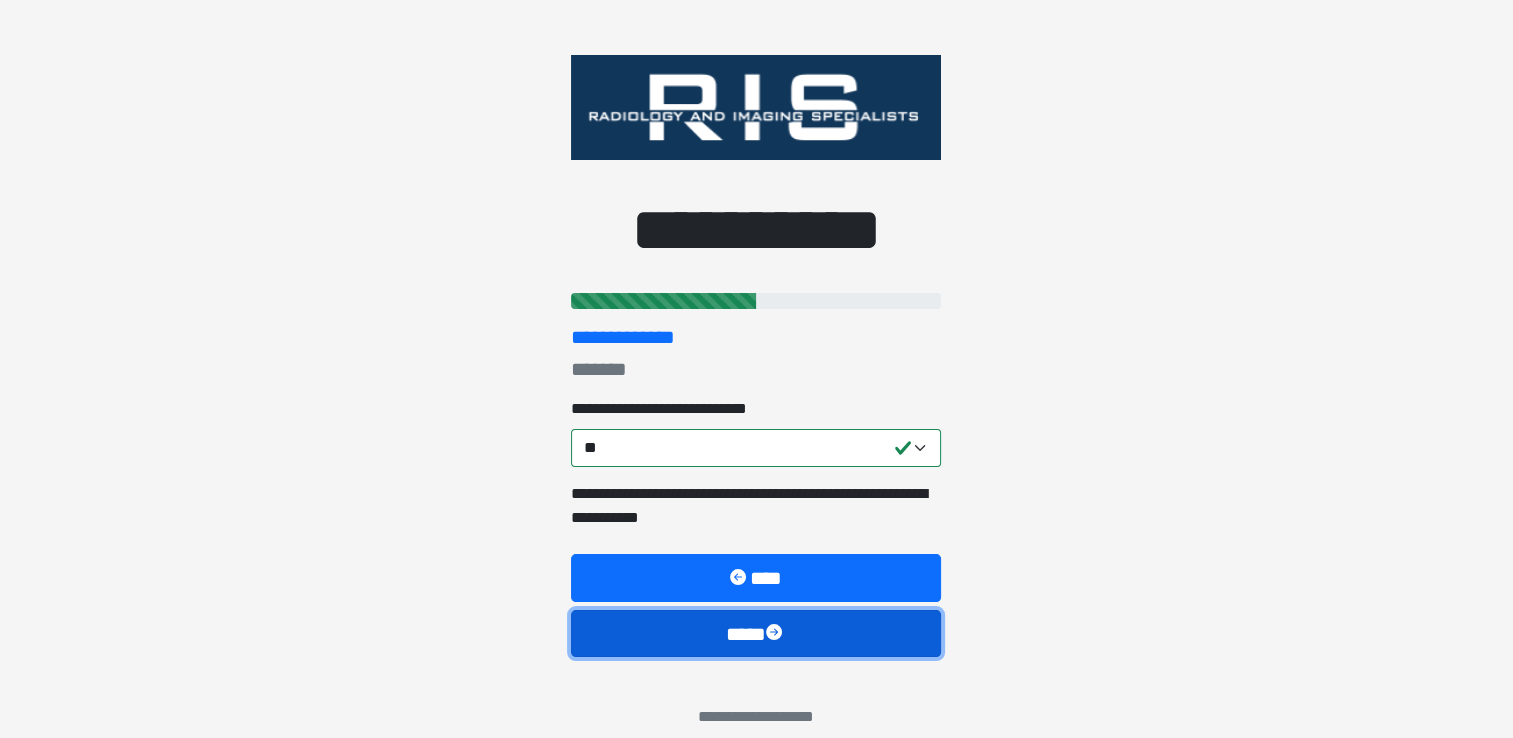 click on "****" at bounding box center [756, 634] 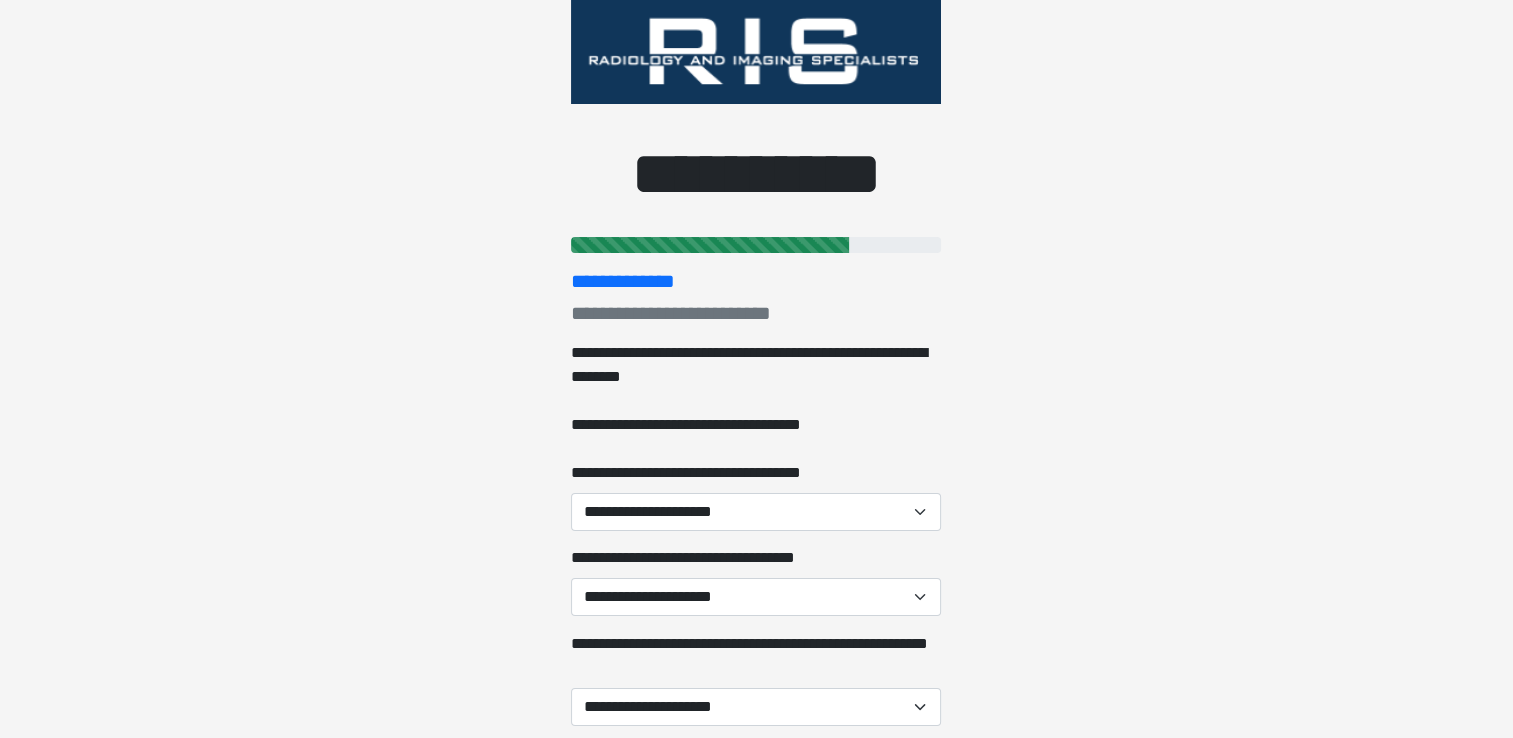 scroll, scrollTop: 100, scrollLeft: 0, axis: vertical 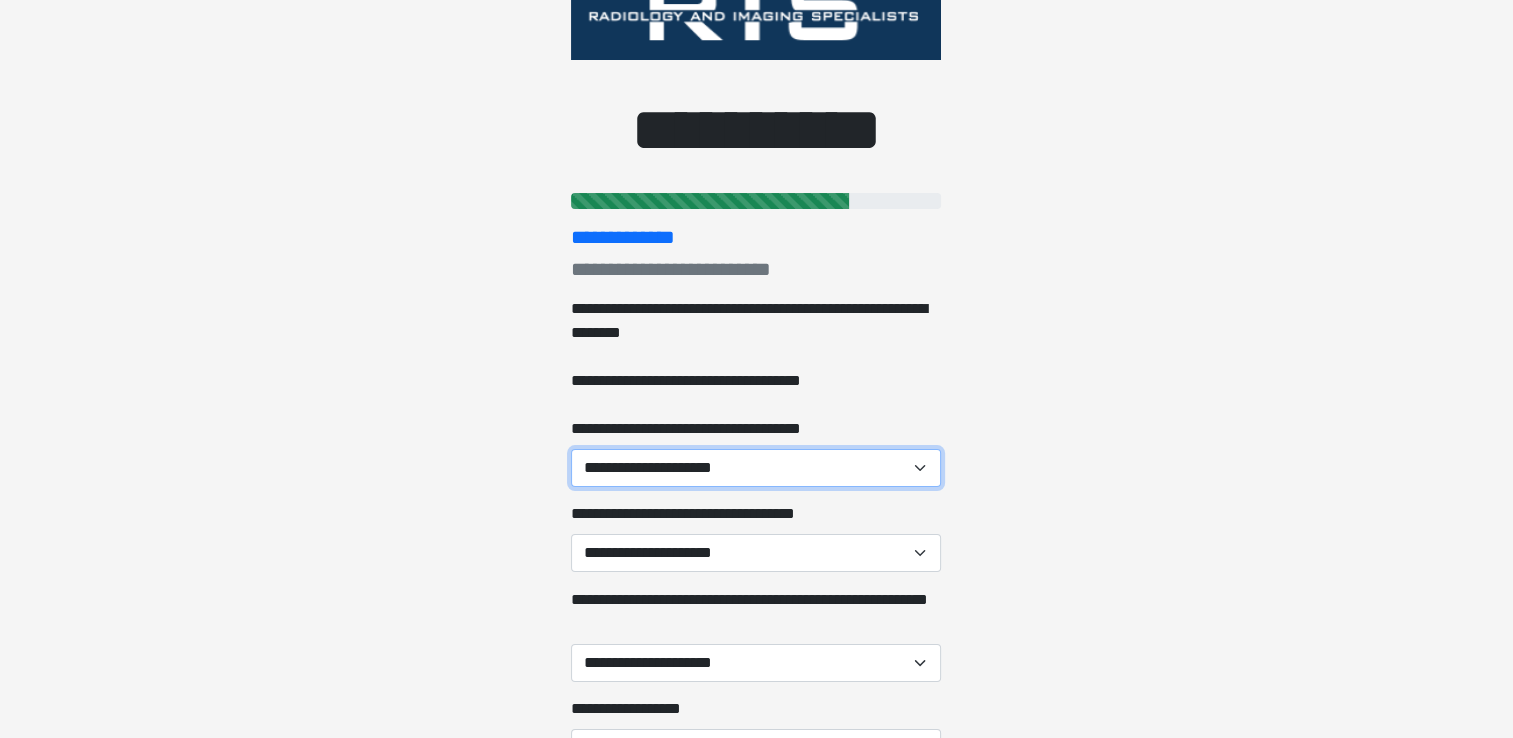 click on "**********" at bounding box center (756, 468) 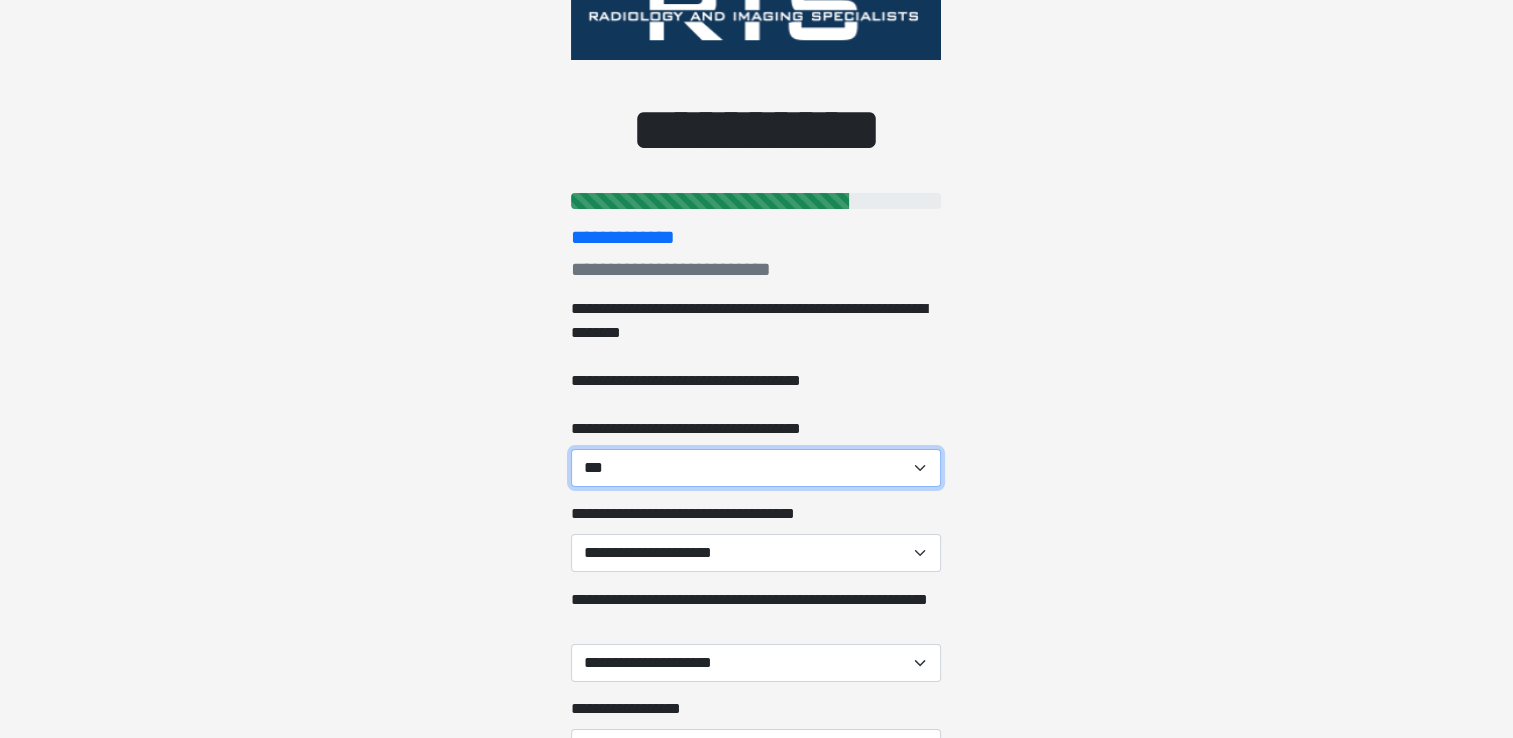 click on "**********" at bounding box center (756, 468) 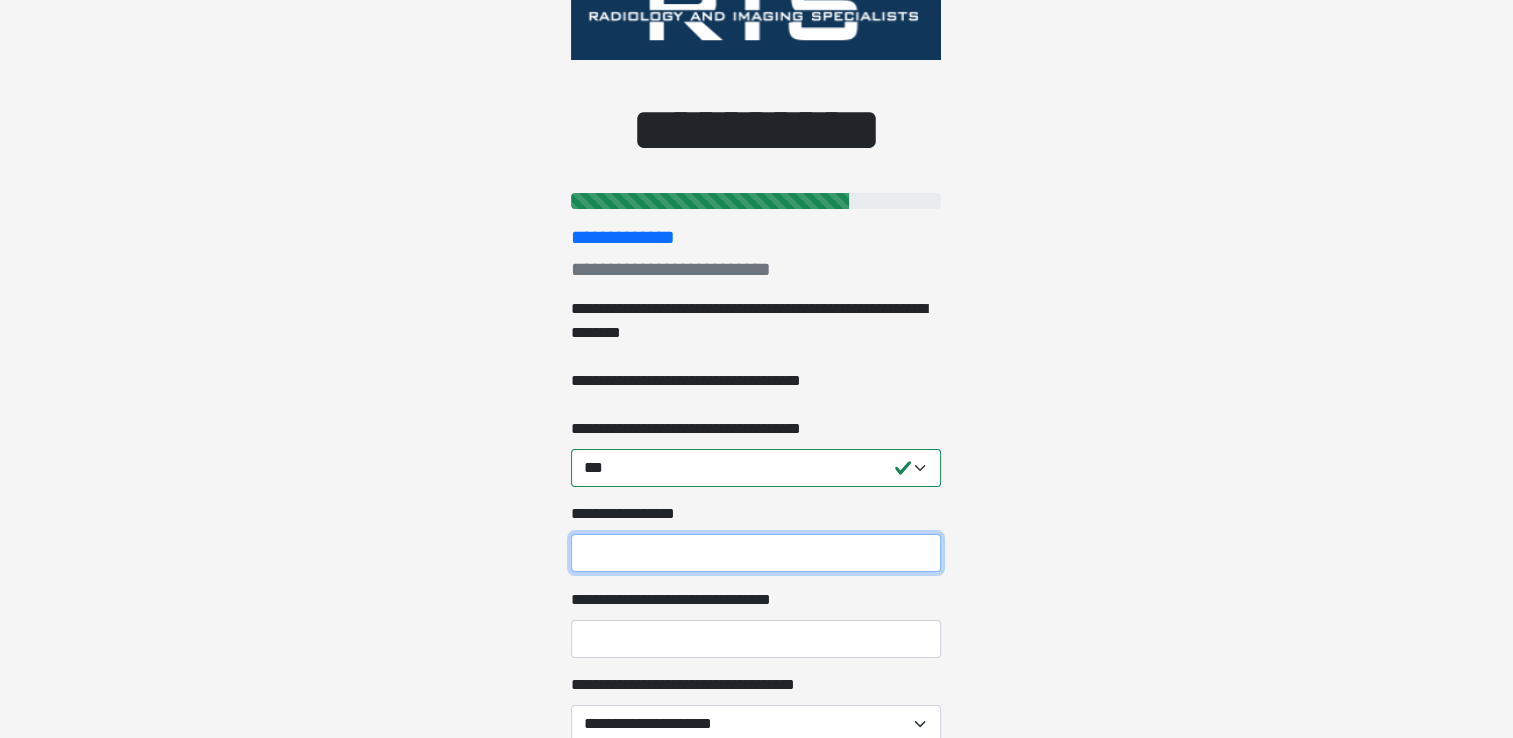 click on "**********" at bounding box center (756, 553) 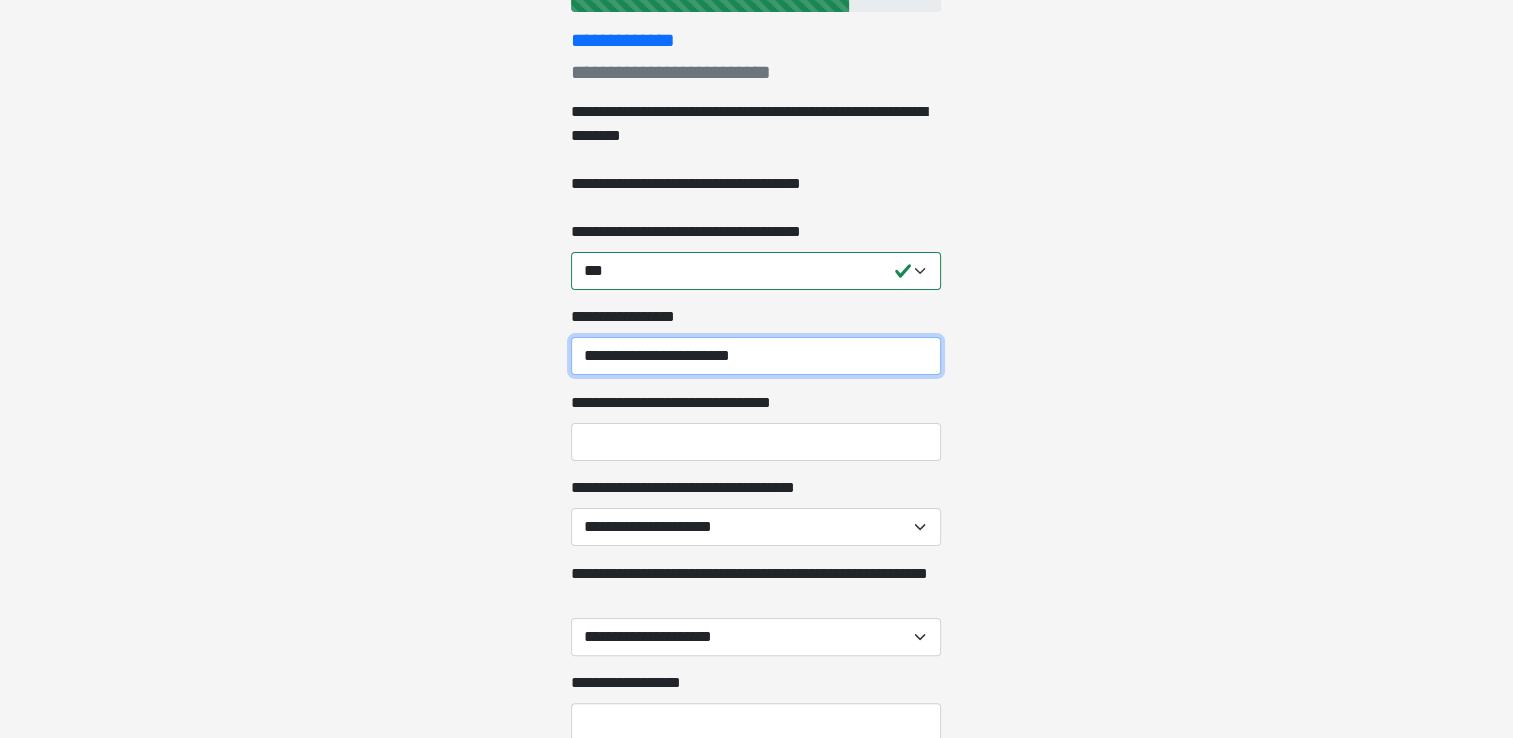 scroll, scrollTop: 300, scrollLeft: 0, axis: vertical 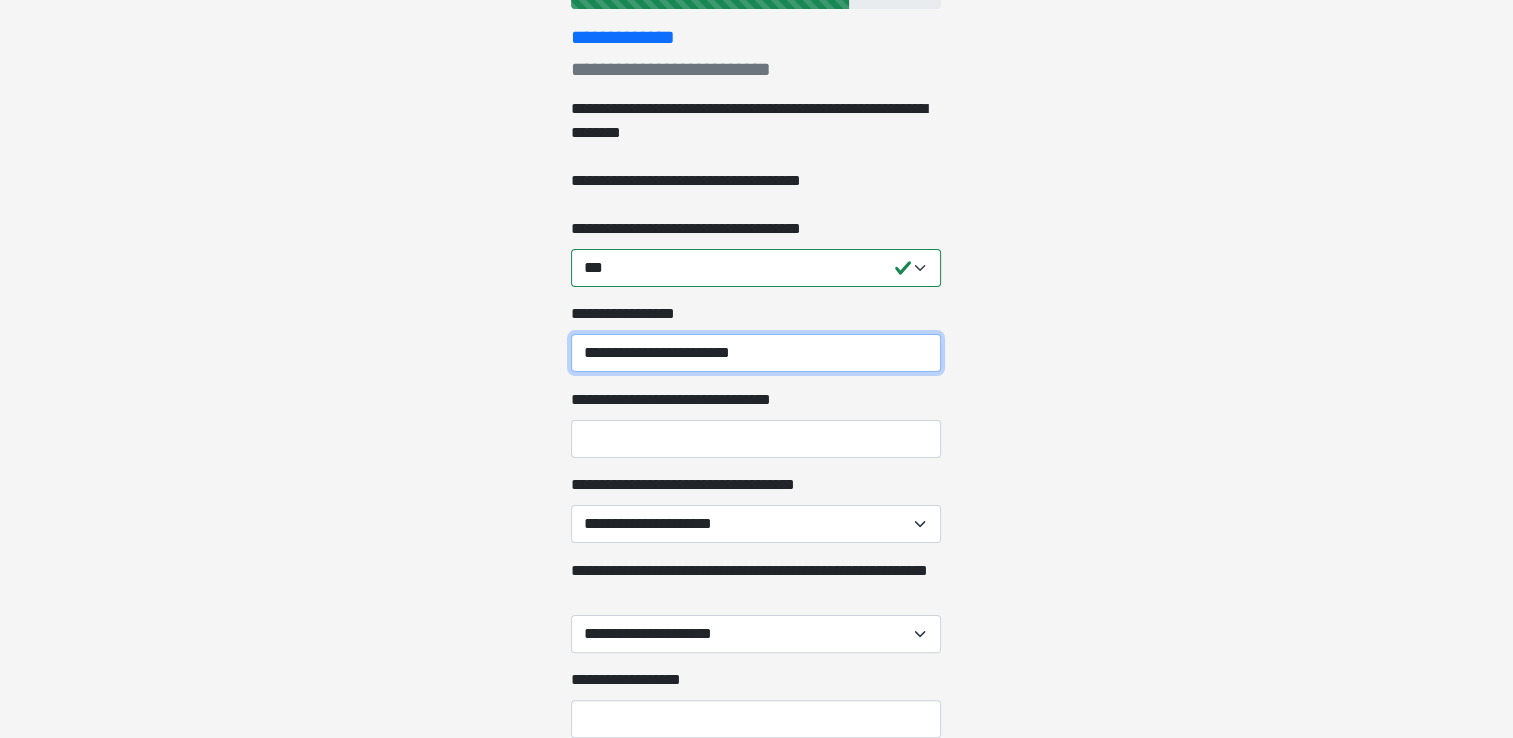 type on "**********" 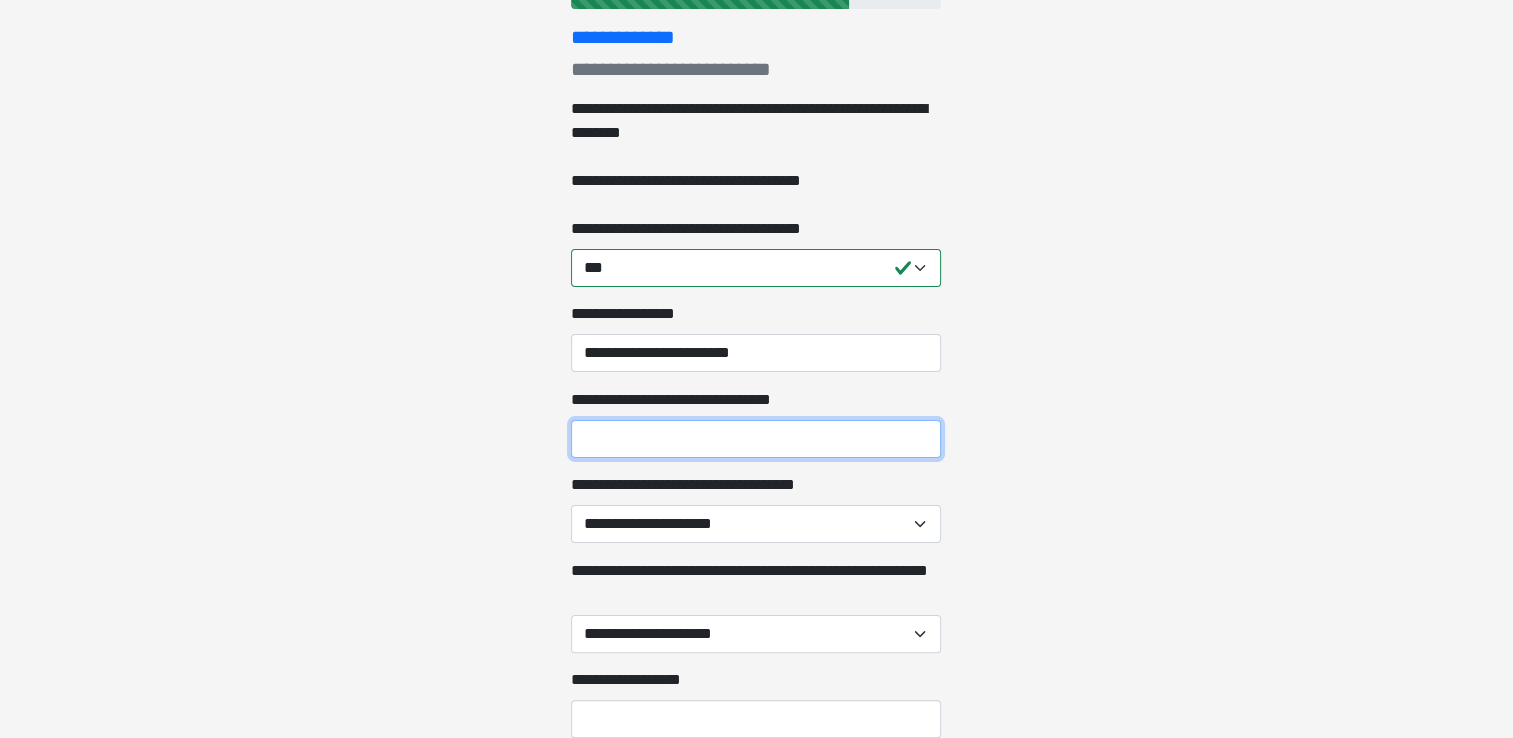 click on "**********" at bounding box center [756, 439] 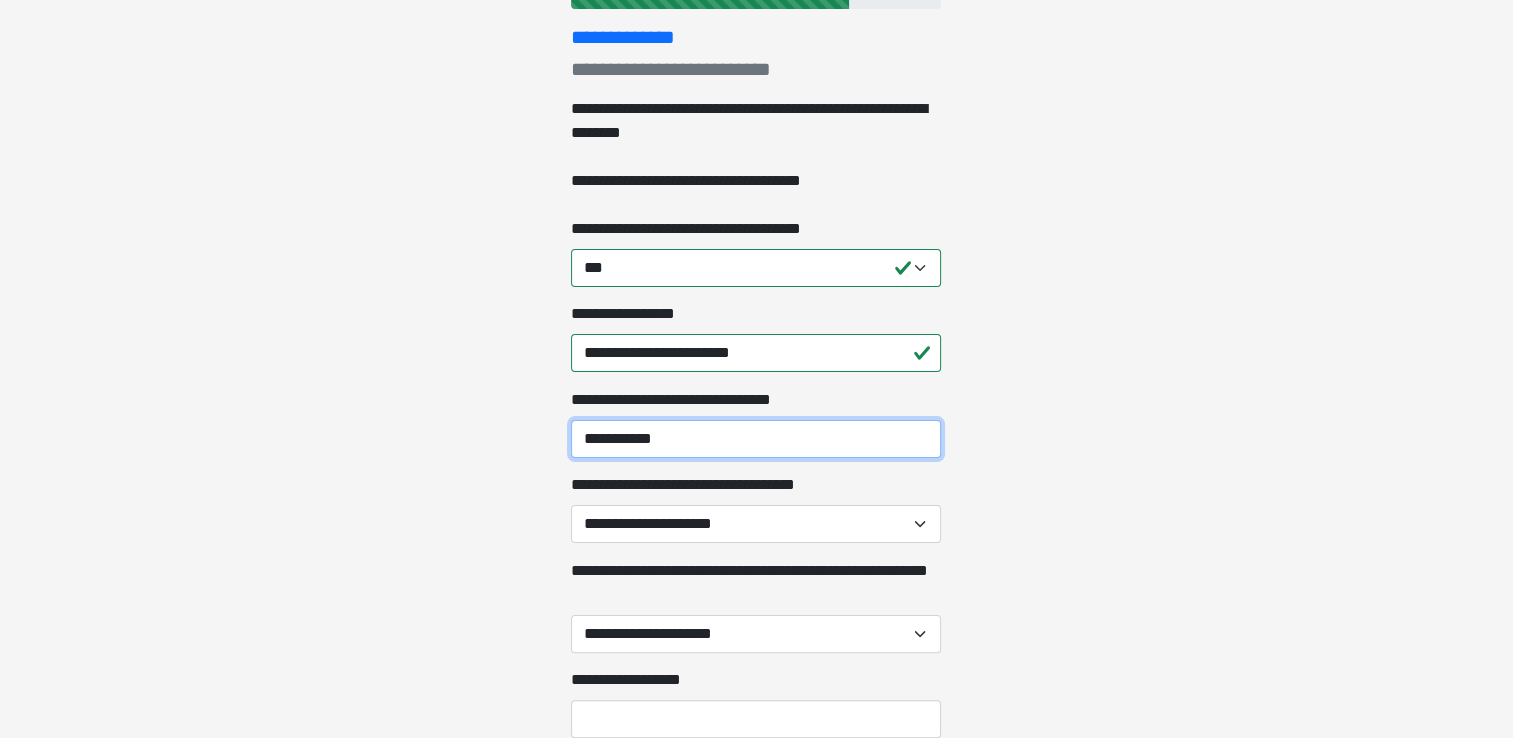 scroll, scrollTop: 400, scrollLeft: 0, axis: vertical 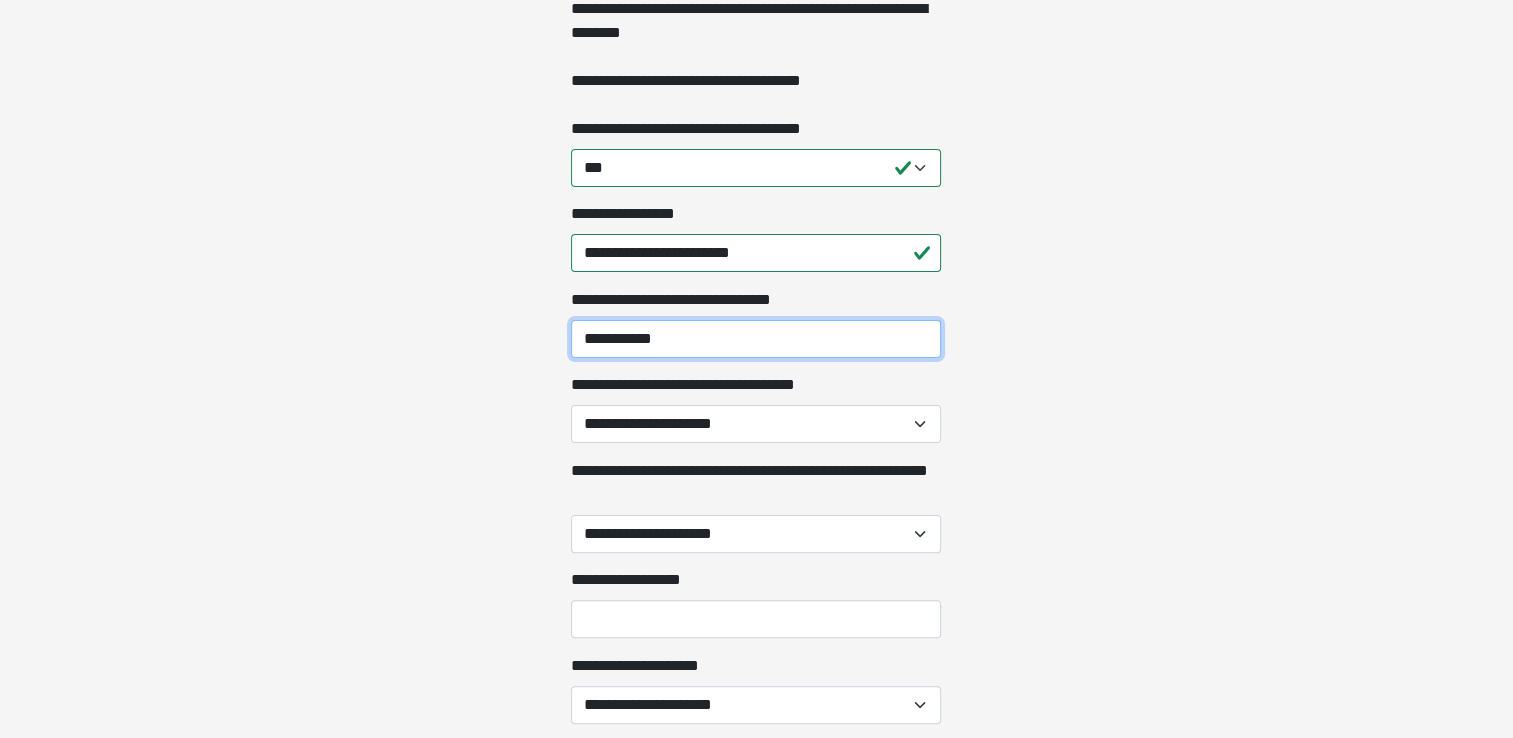 type on "**********" 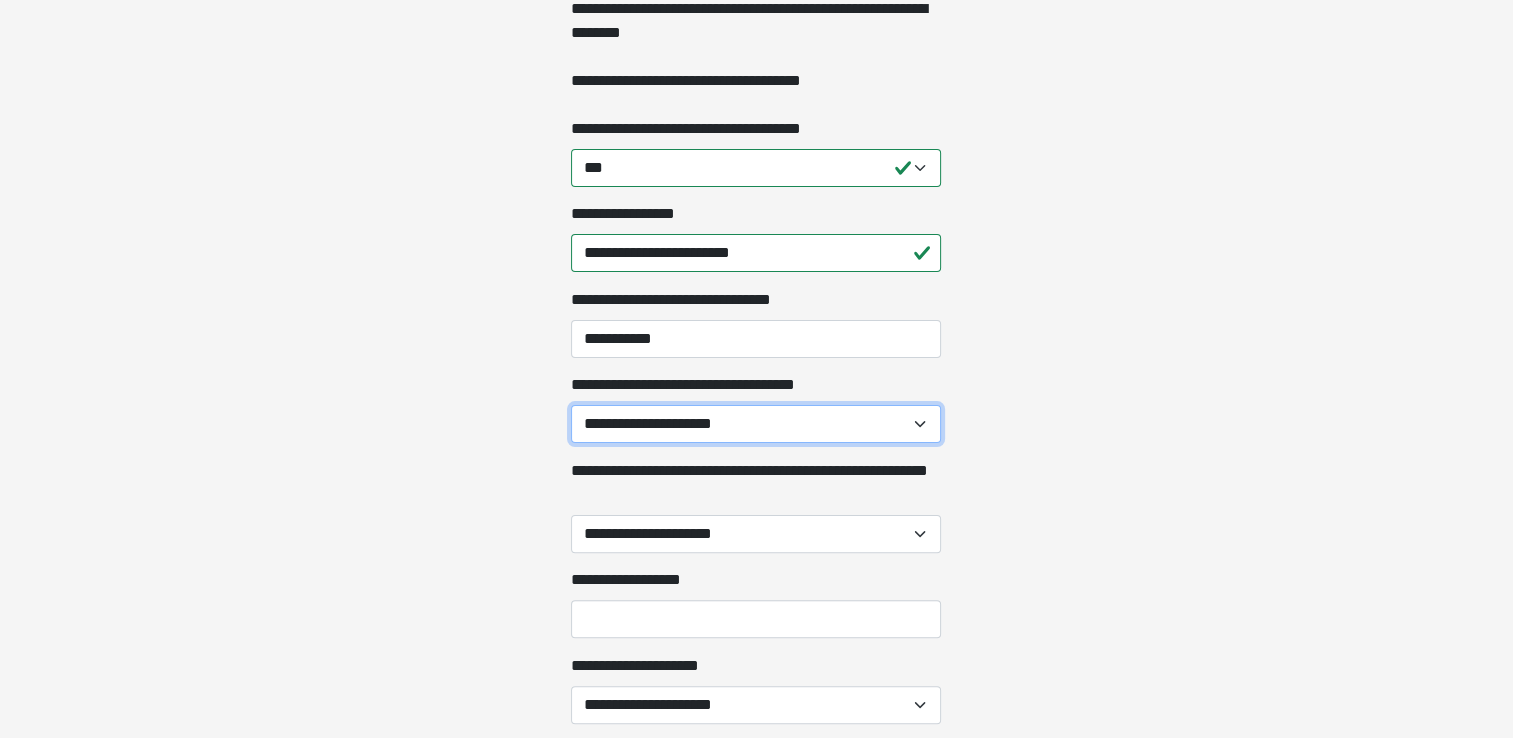 click on "**********" at bounding box center (756, 424) 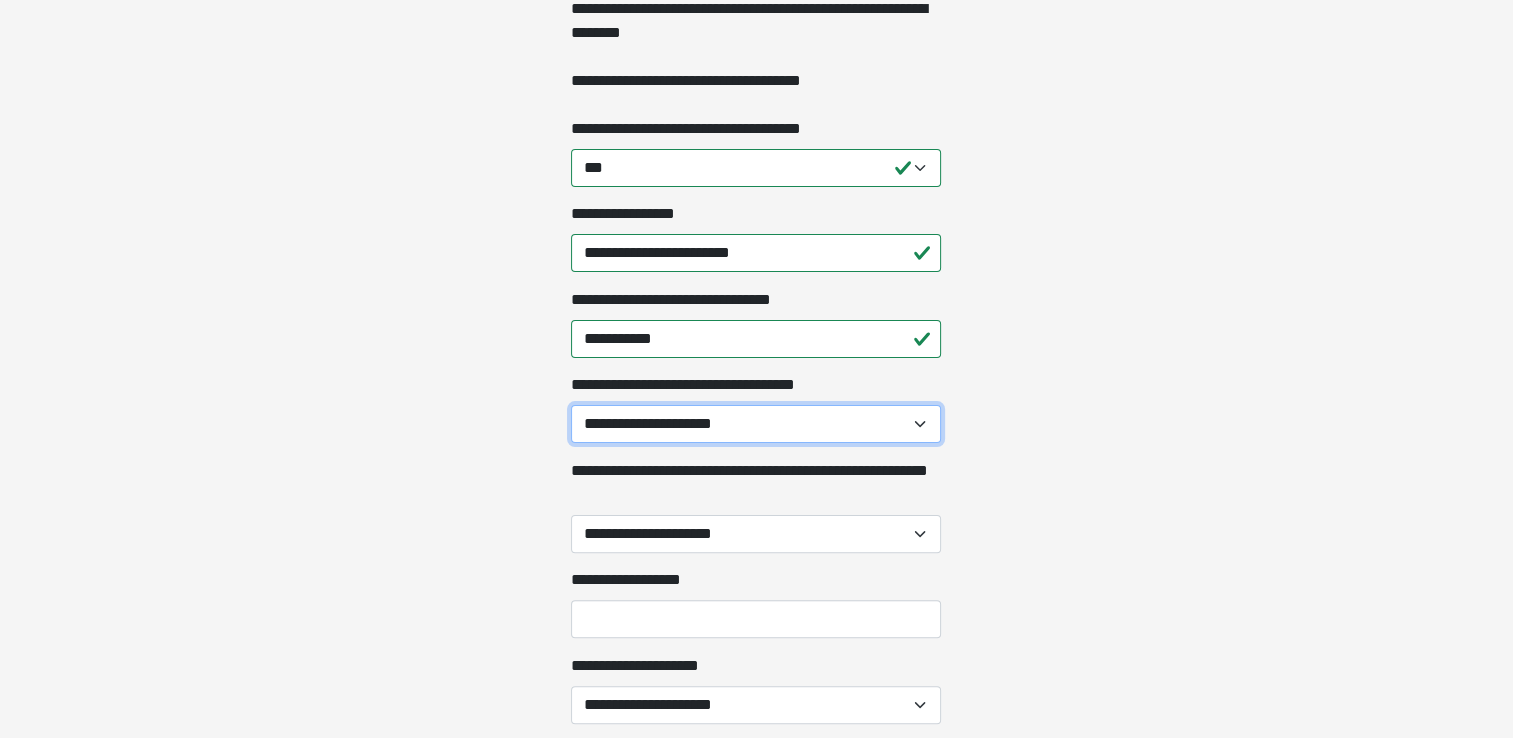 select on "***" 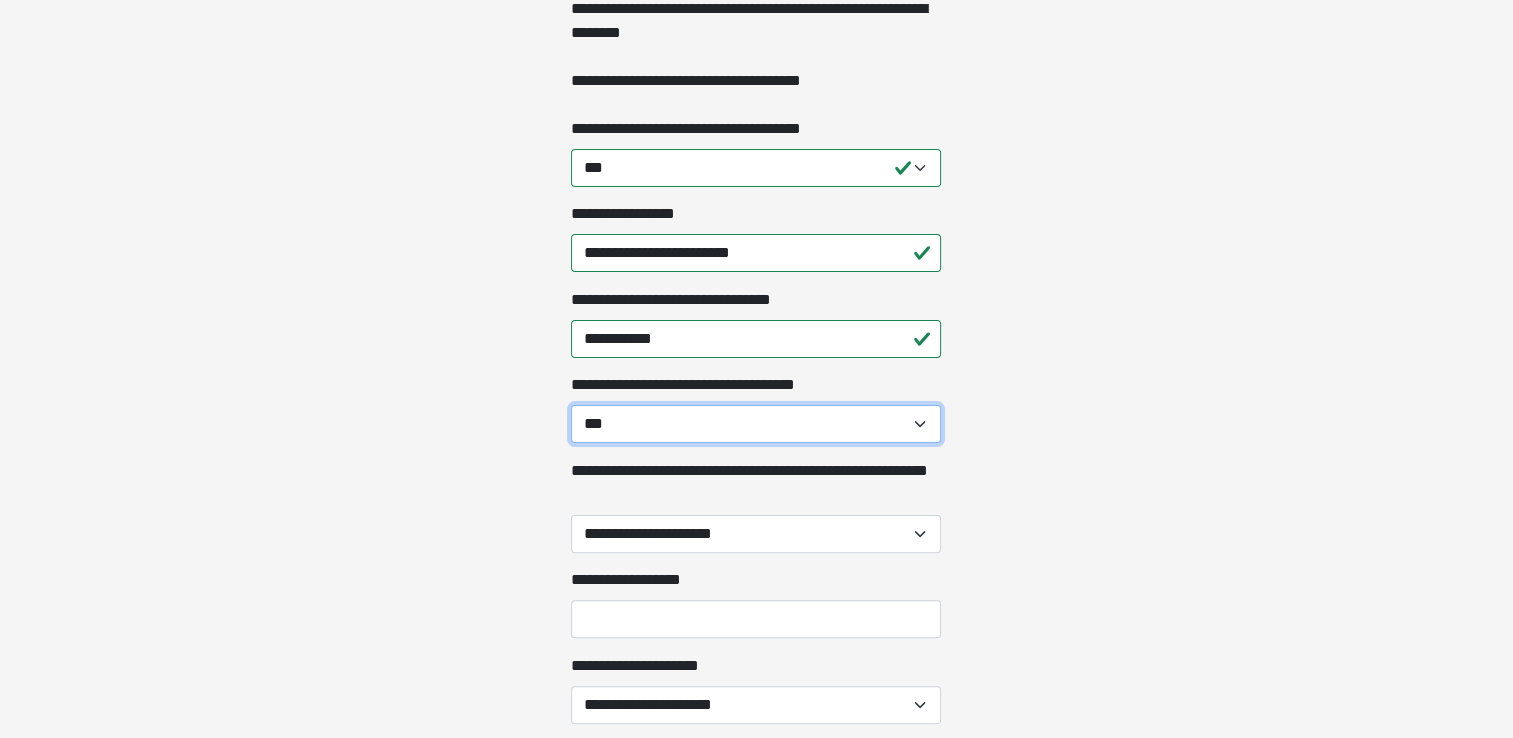 click on "**********" at bounding box center [756, 424] 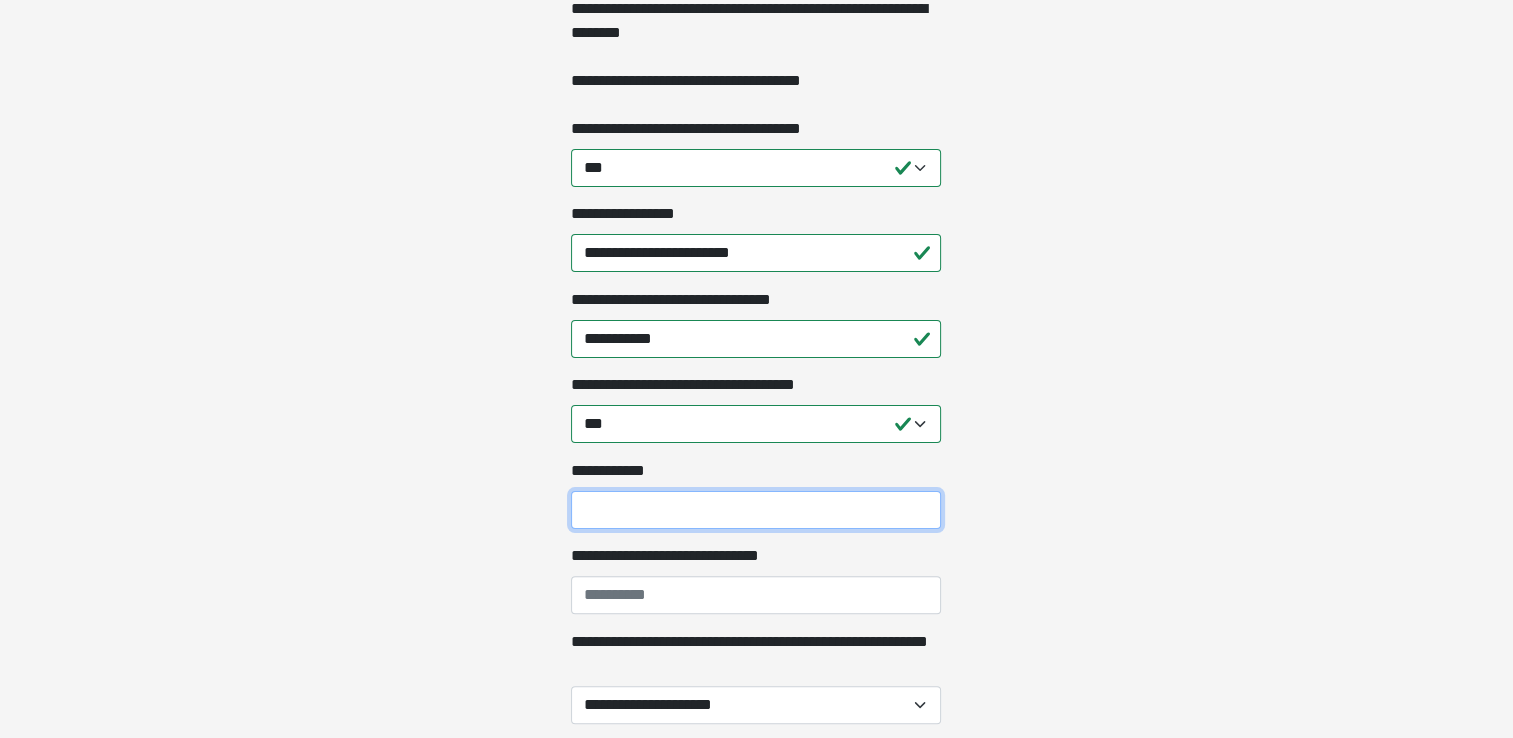 click on "**********" at bounding box center [756, 510] 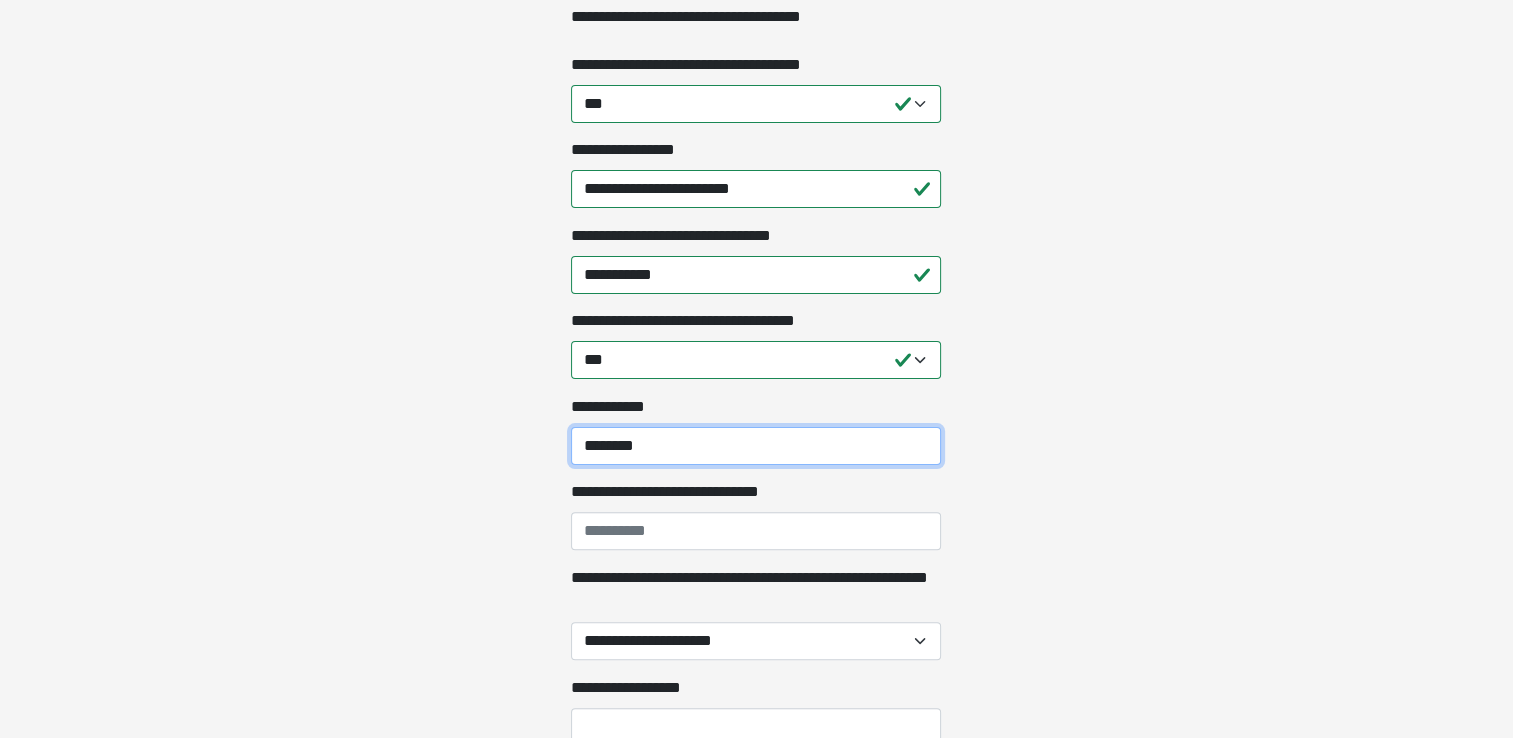 scroll, scrollTop: 500, scrollLeft: 0, axis: vertical 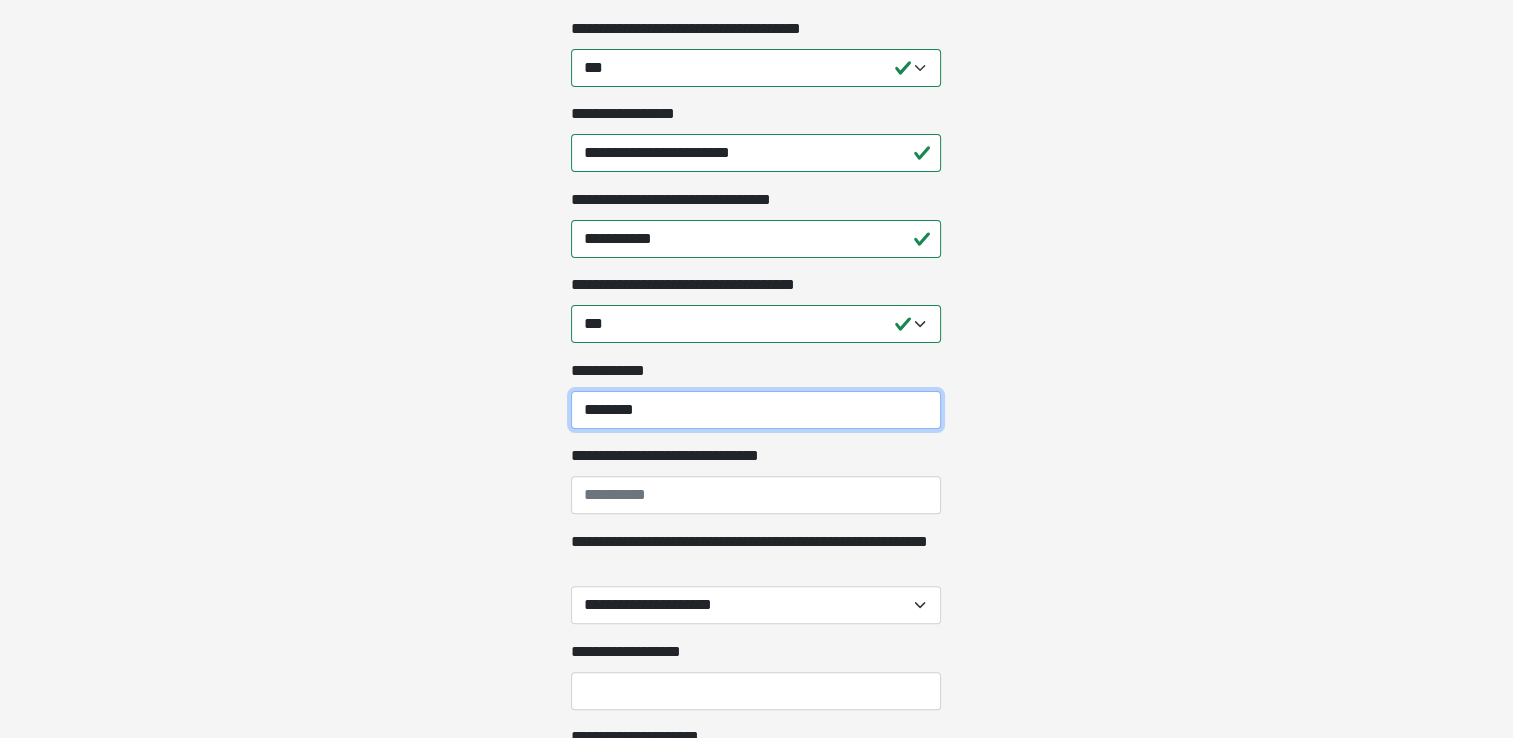 type on "********" 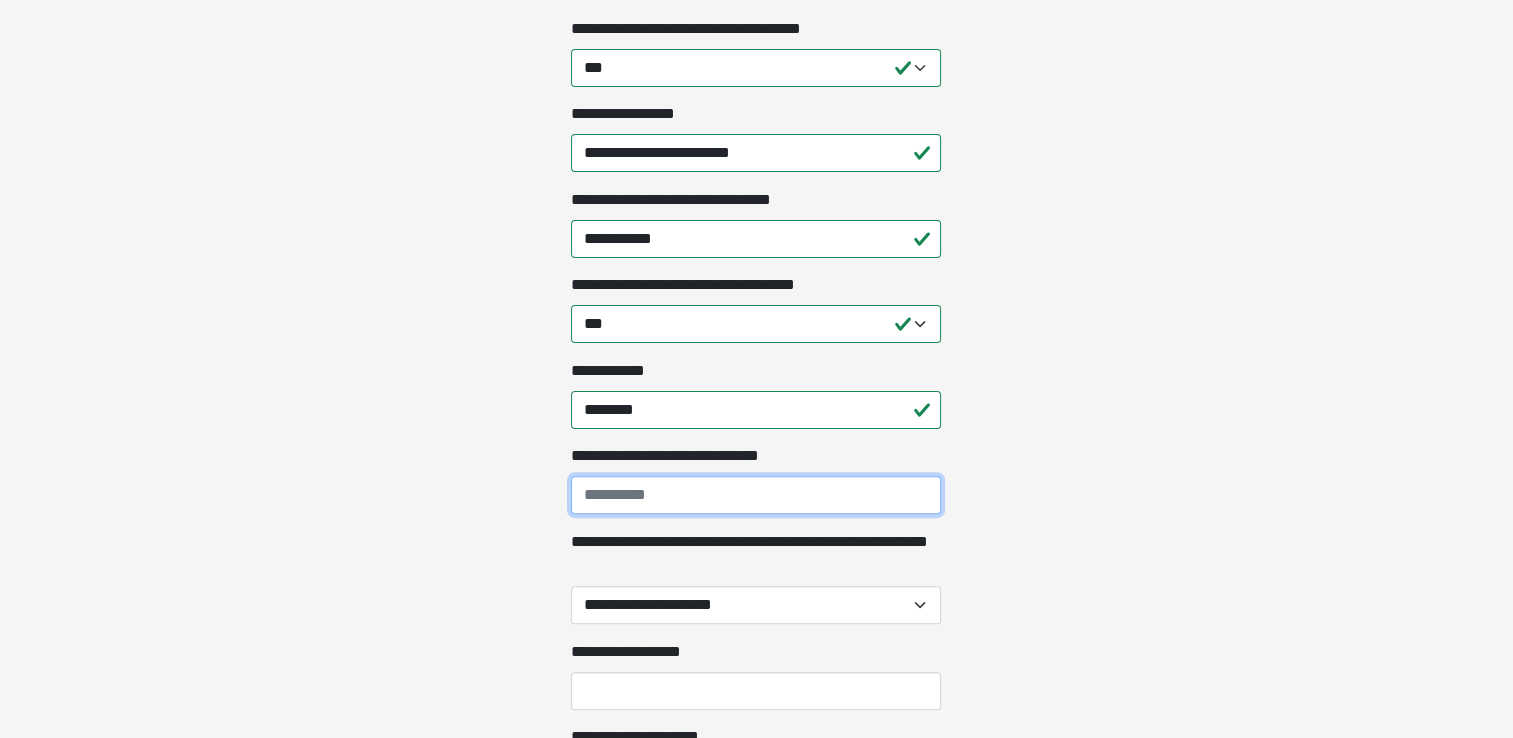 click on "**********" at bounding box center [756, 495] 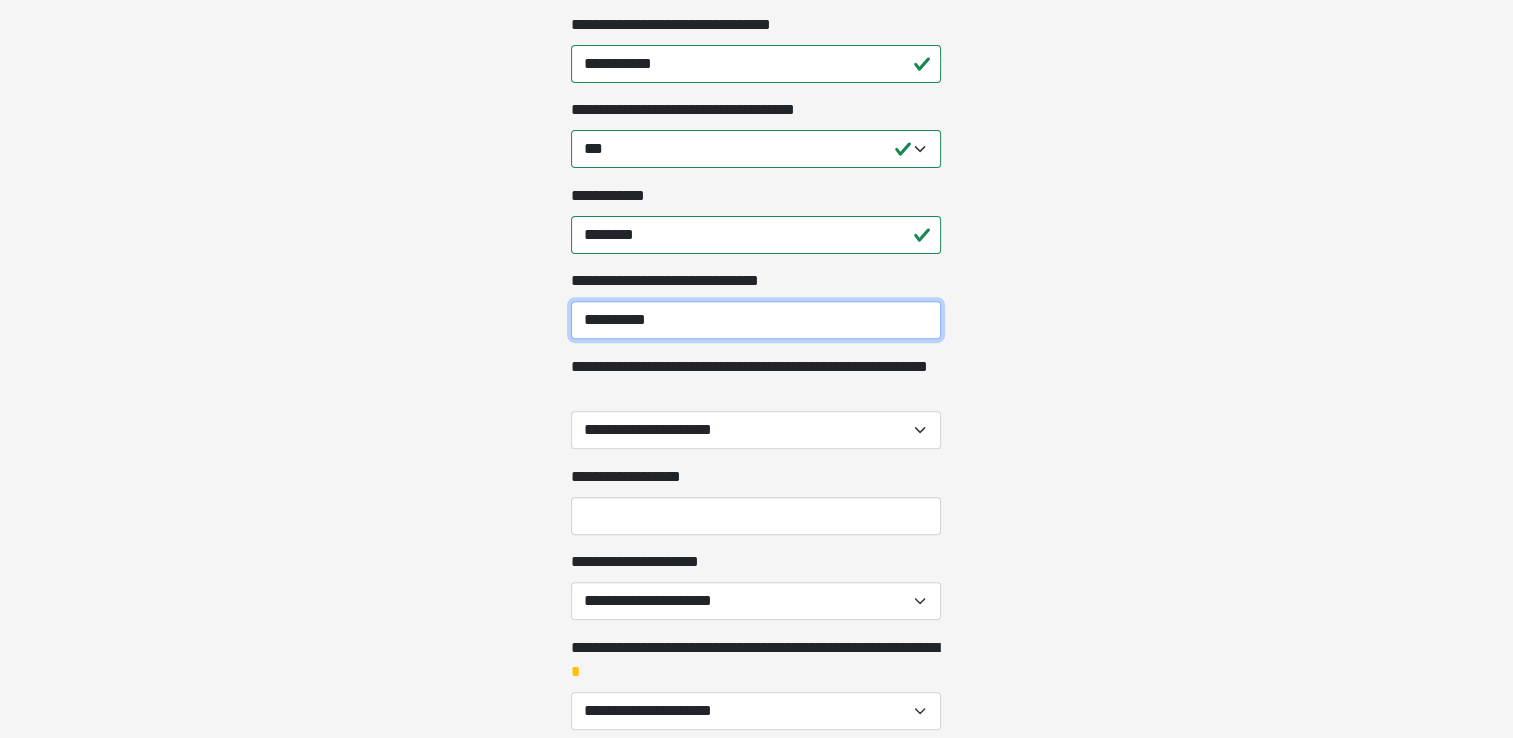 scroll, scrollTop: 700, scrollLeft: 0, axis: vertical 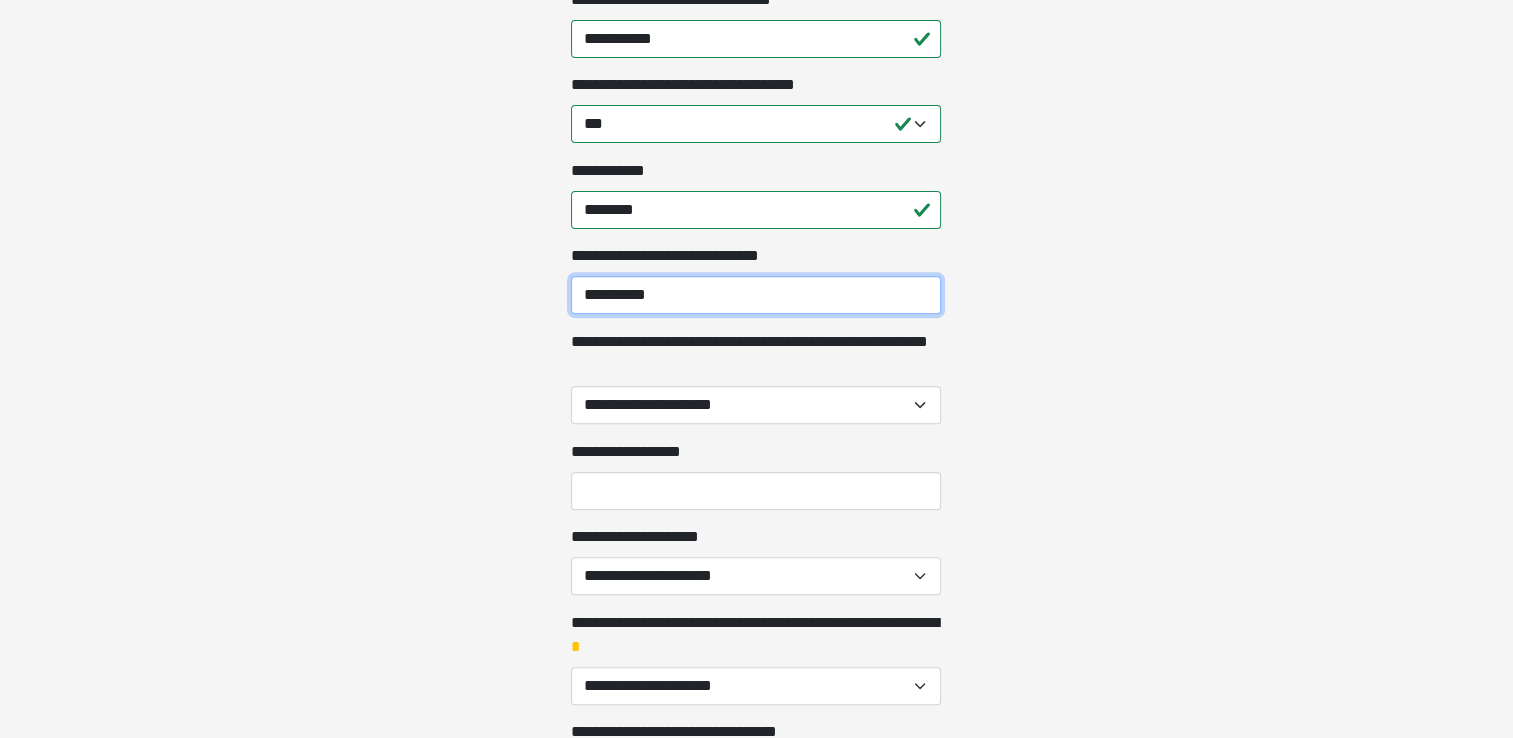 type on "**********" 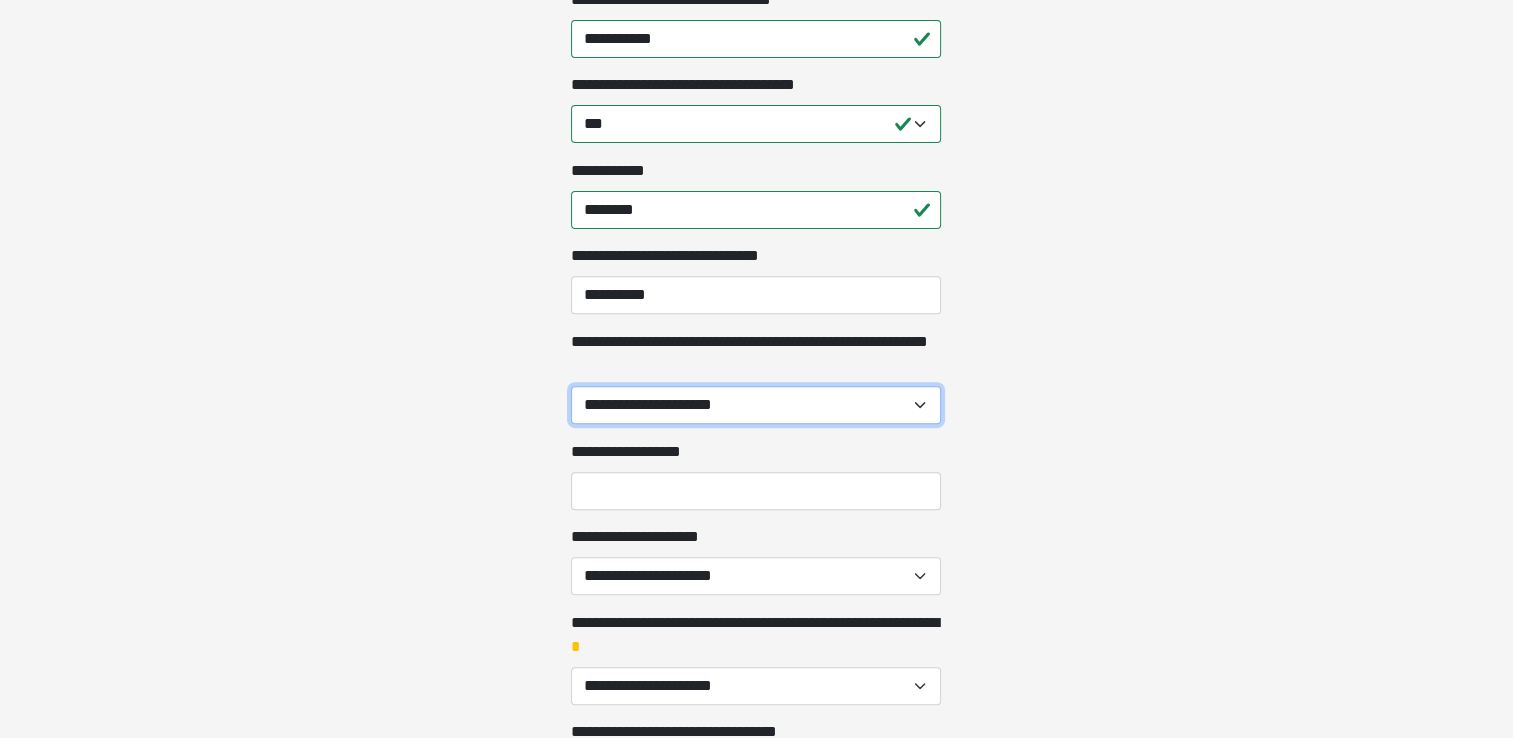 click on "**********" at bounding box center (756, 405) 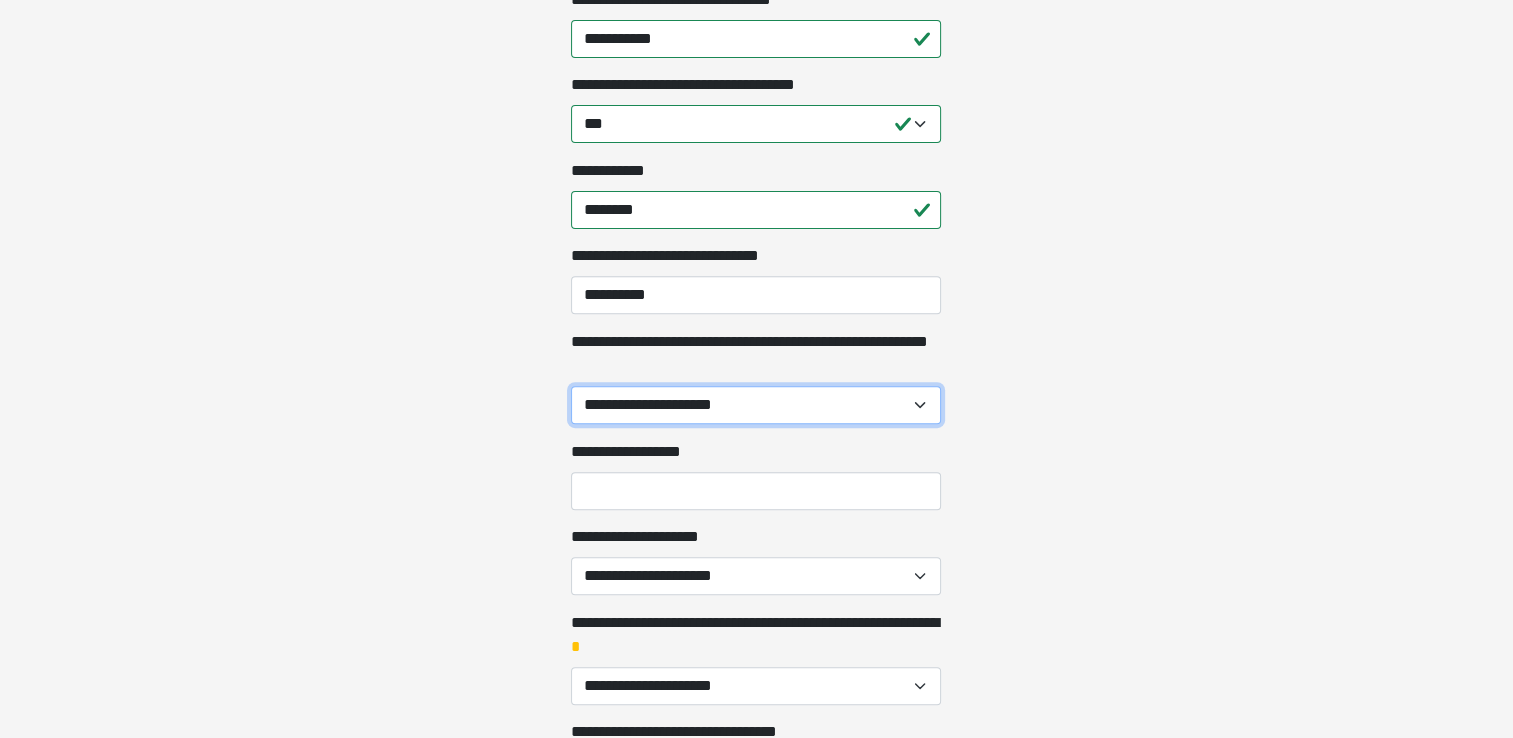 select on "**" 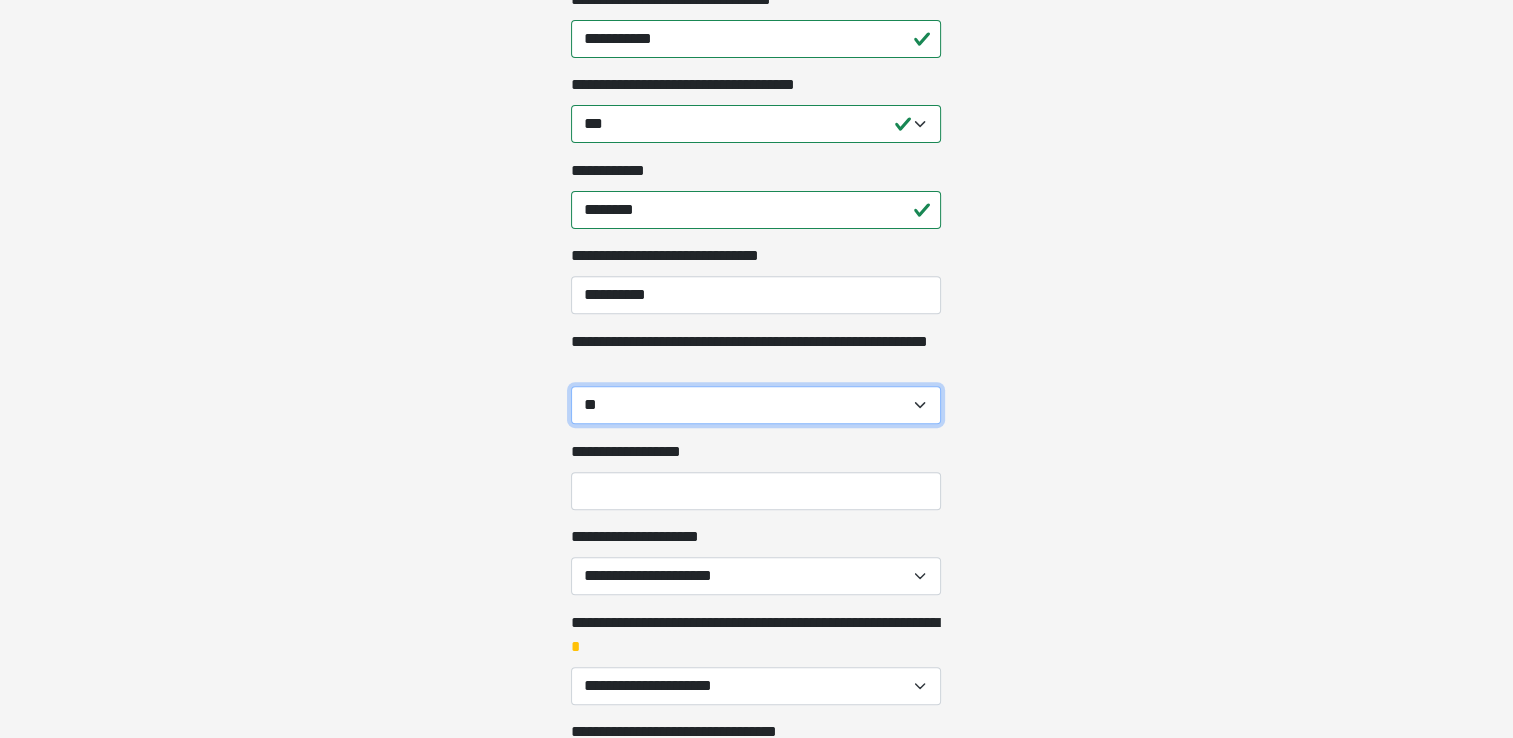 click on "**********" at bounding box center [756, 405] 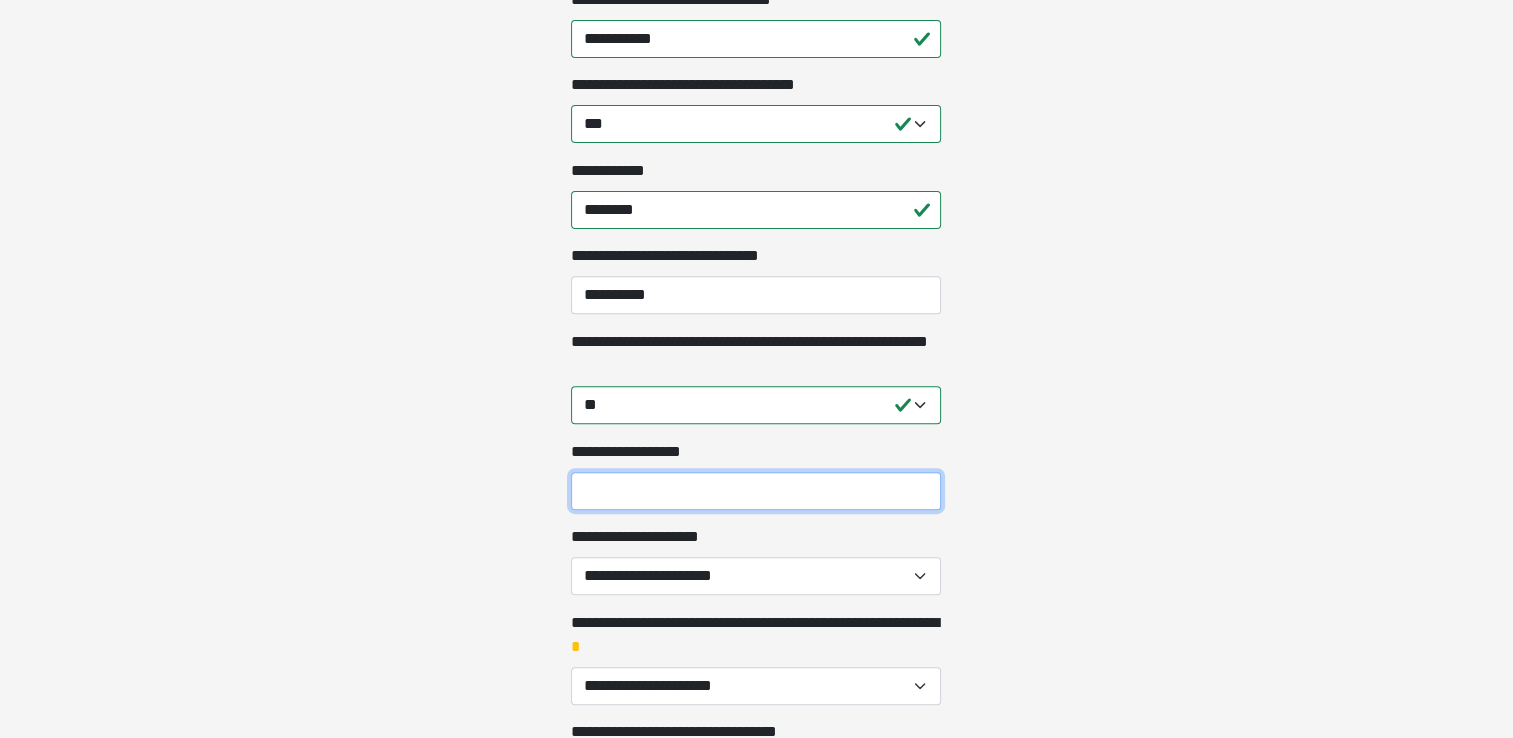click on "**********" at bounding box center (756, 491) 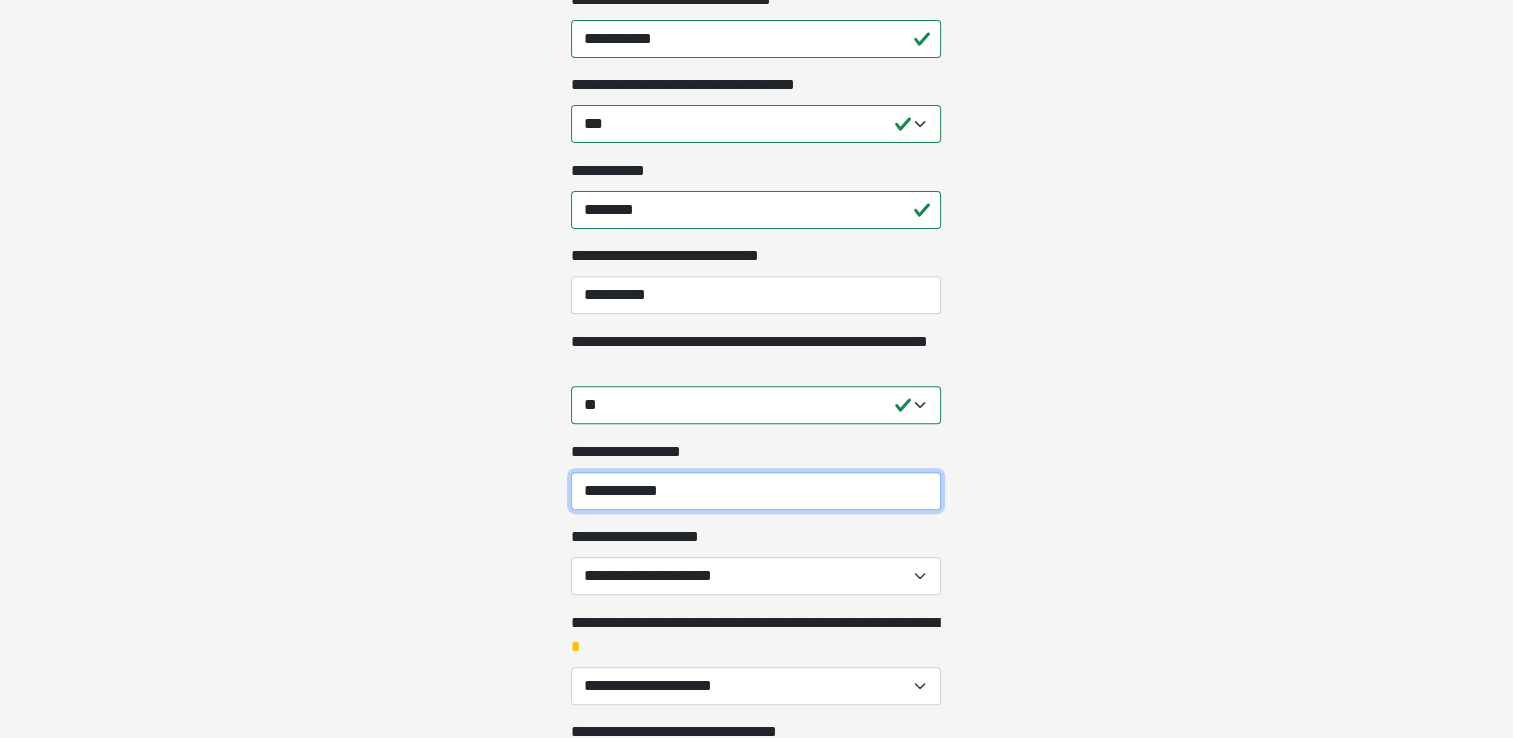 type on "**********" 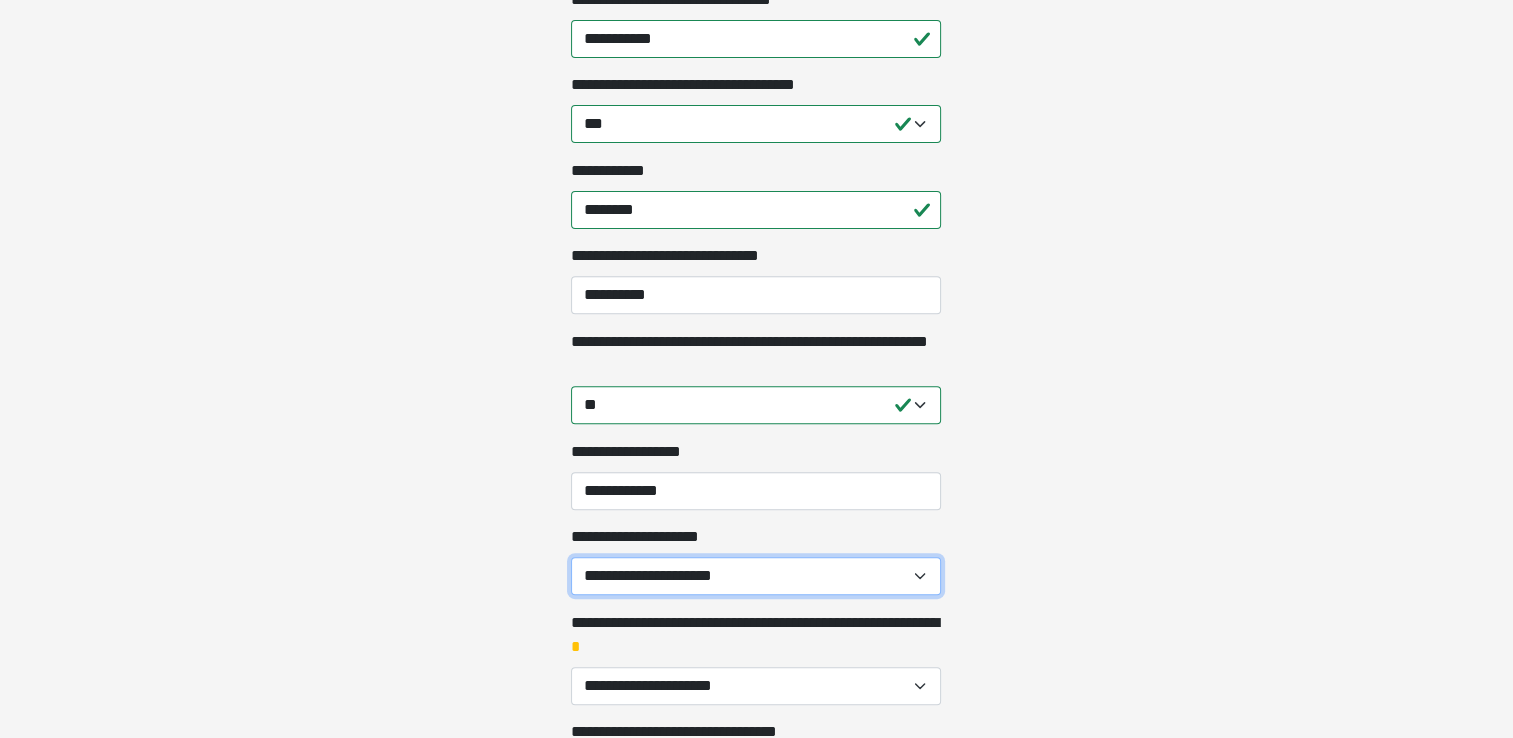 click on "**********" at bounding box center [756, 576] 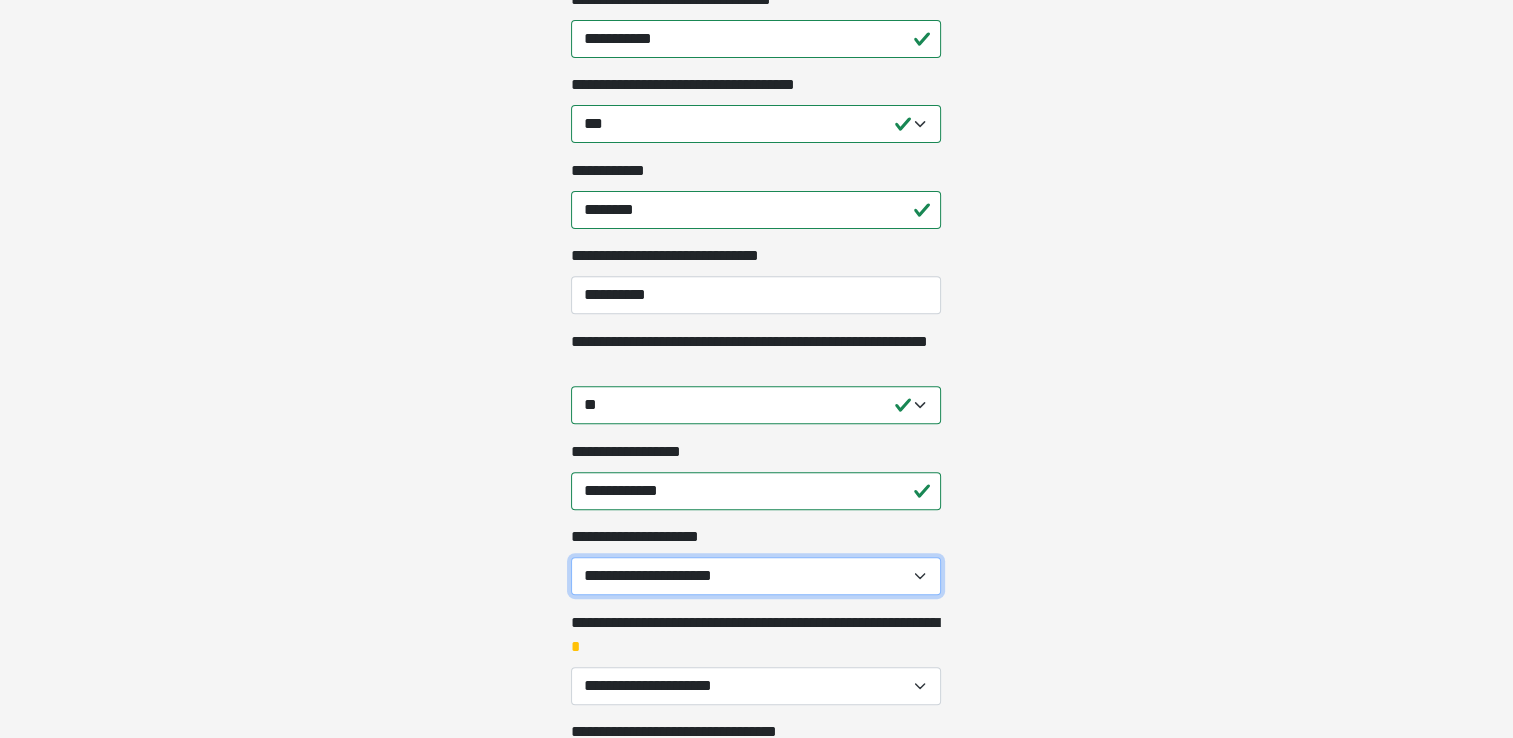 select on "***" 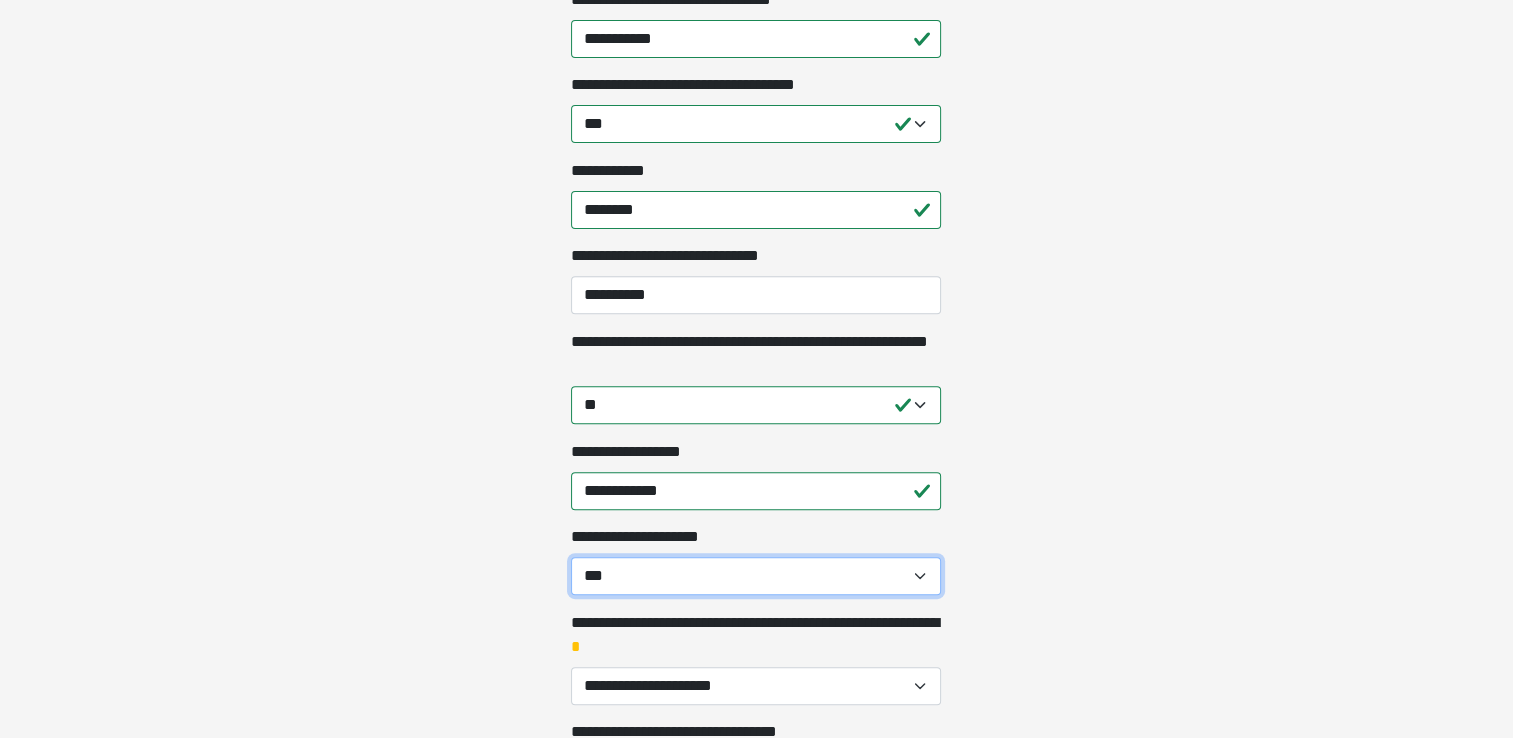 click on "**********" at bounding box center (756, 576) 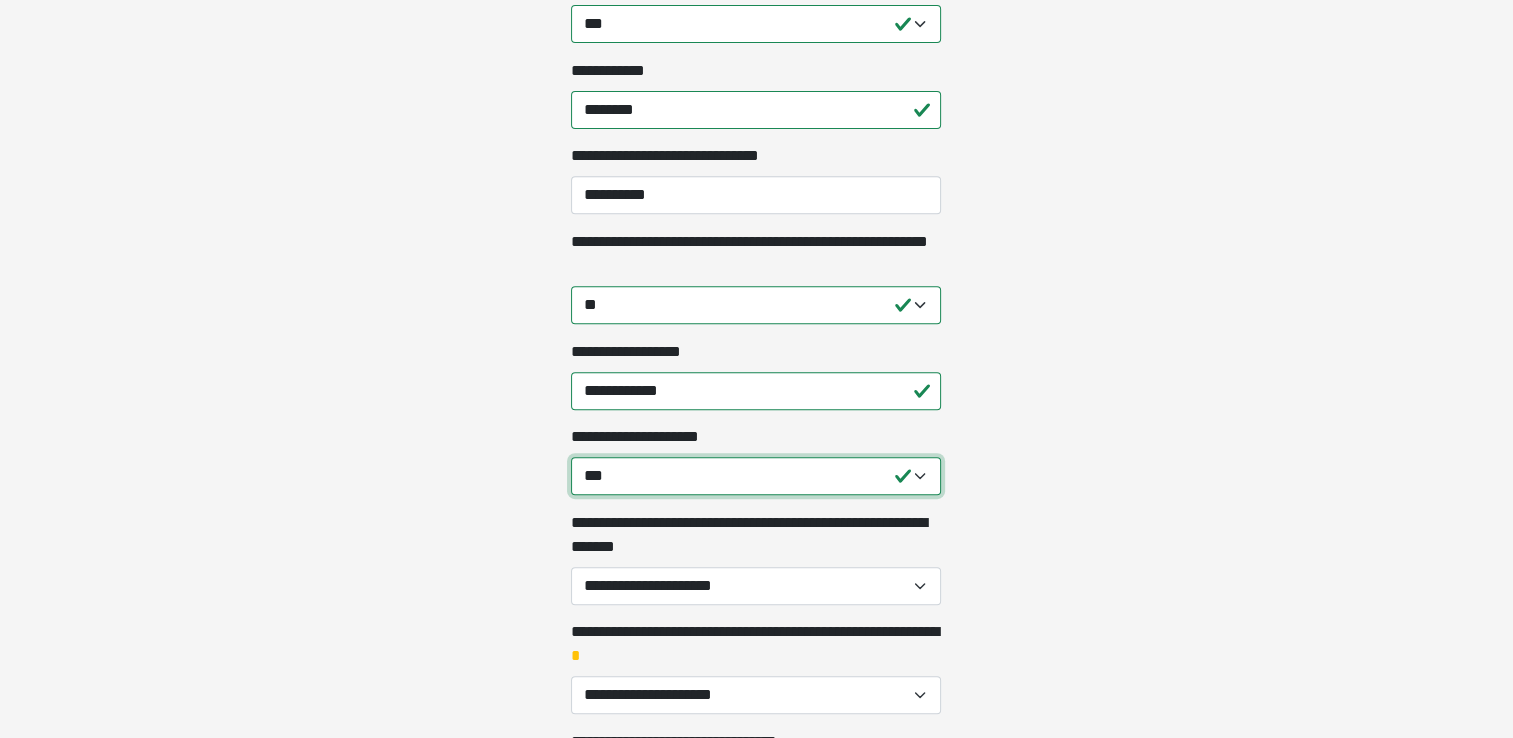 scroll, scrollTop: 900, scrollLeft: 0, axis: vertical 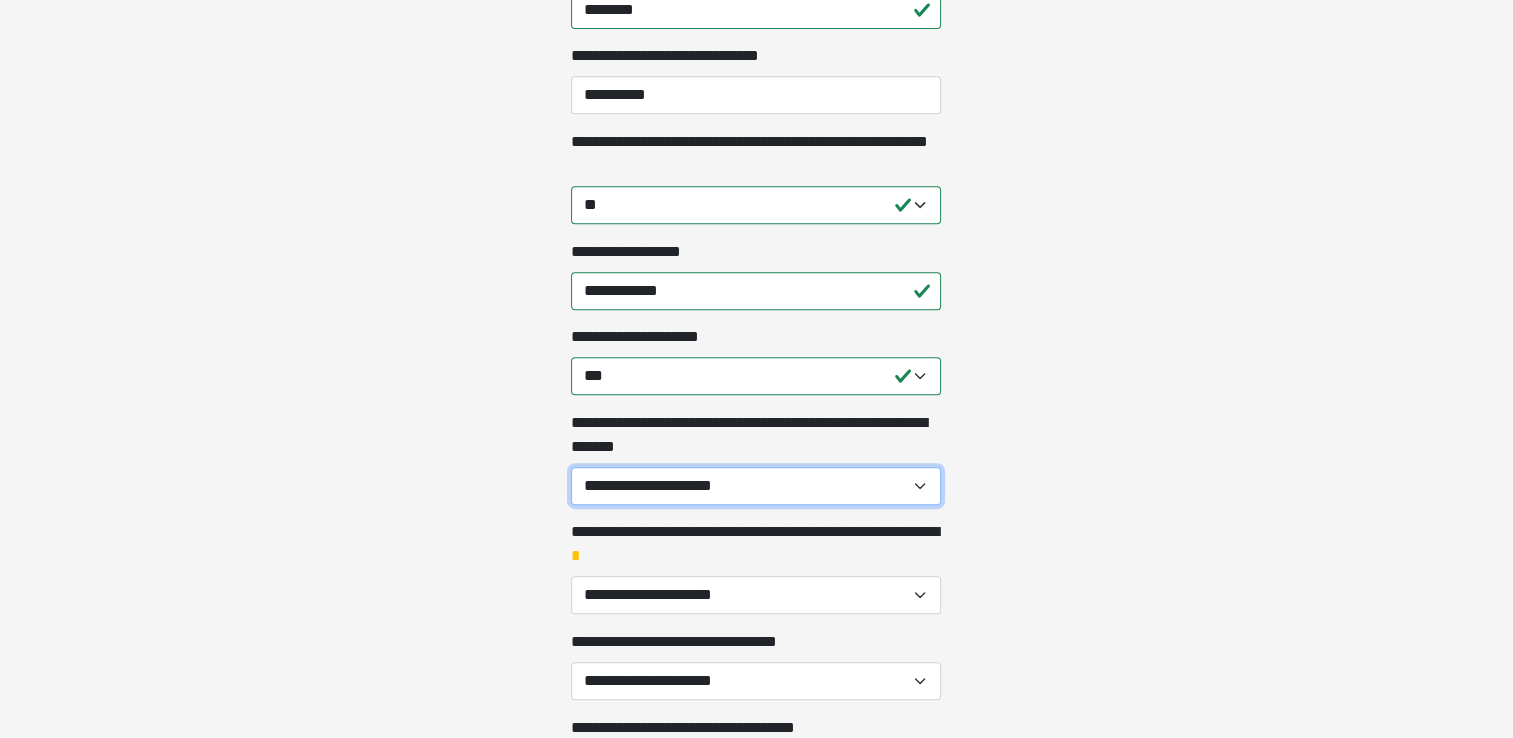click on "**********" at bounding box center (756, 486) 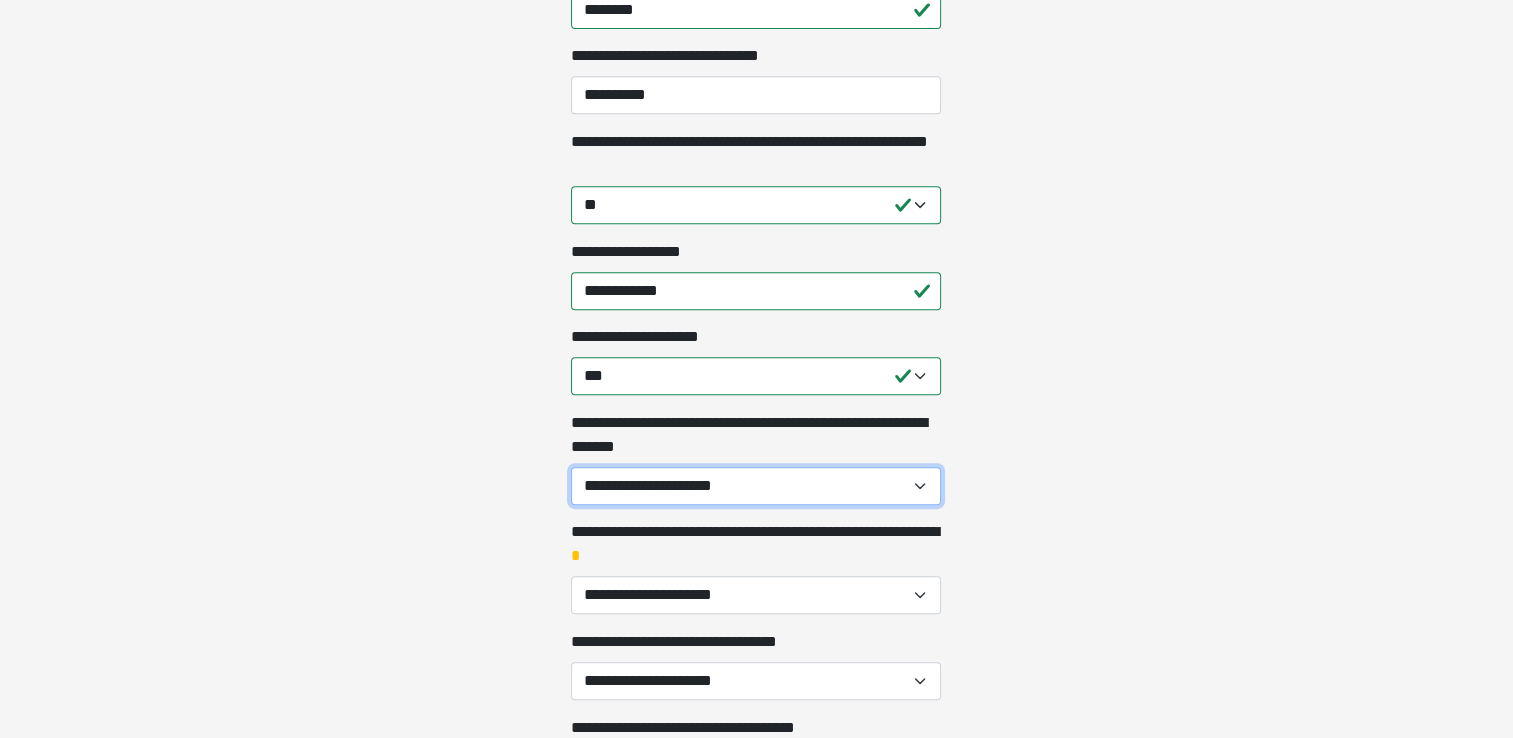 select on "***" 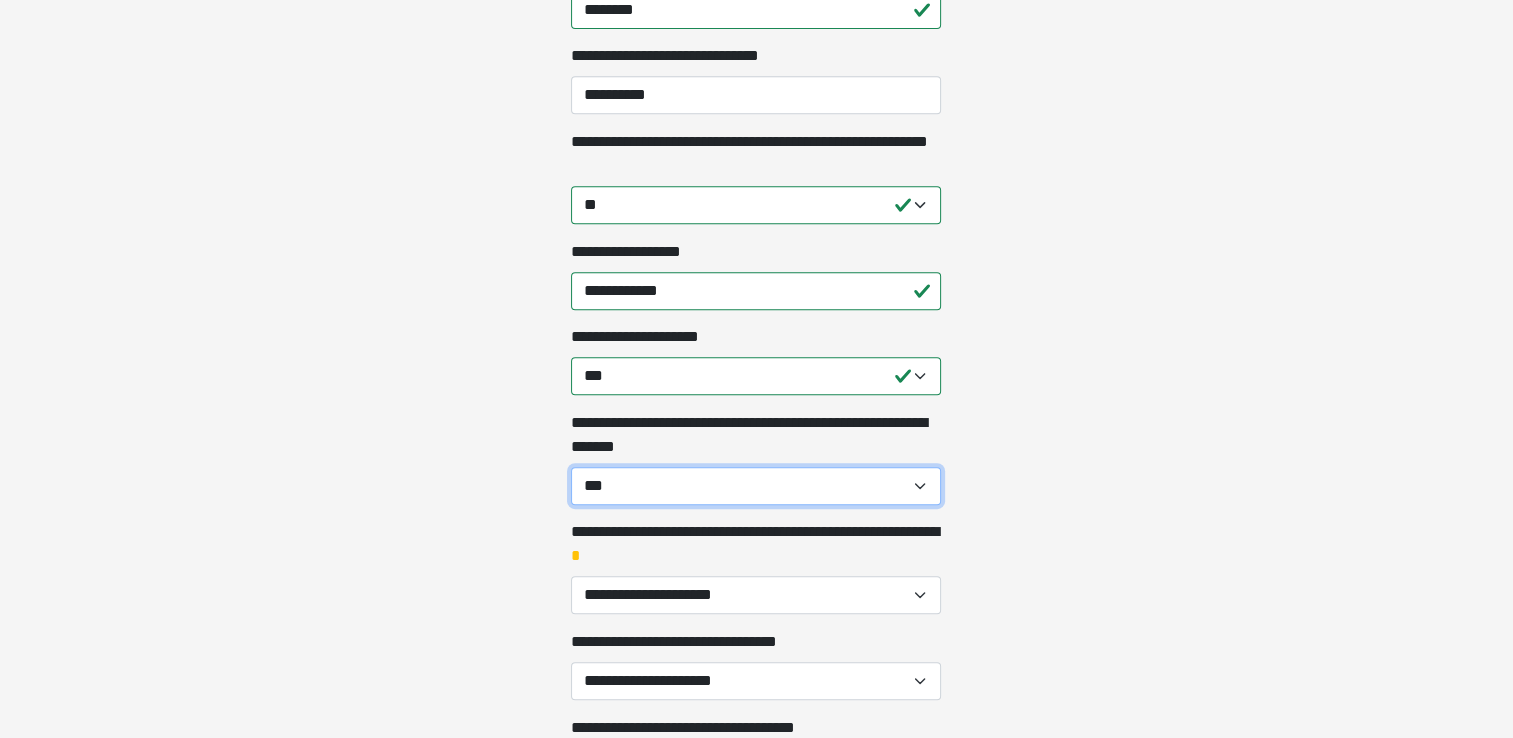 click on "**********" at bounding box center [756, 486] 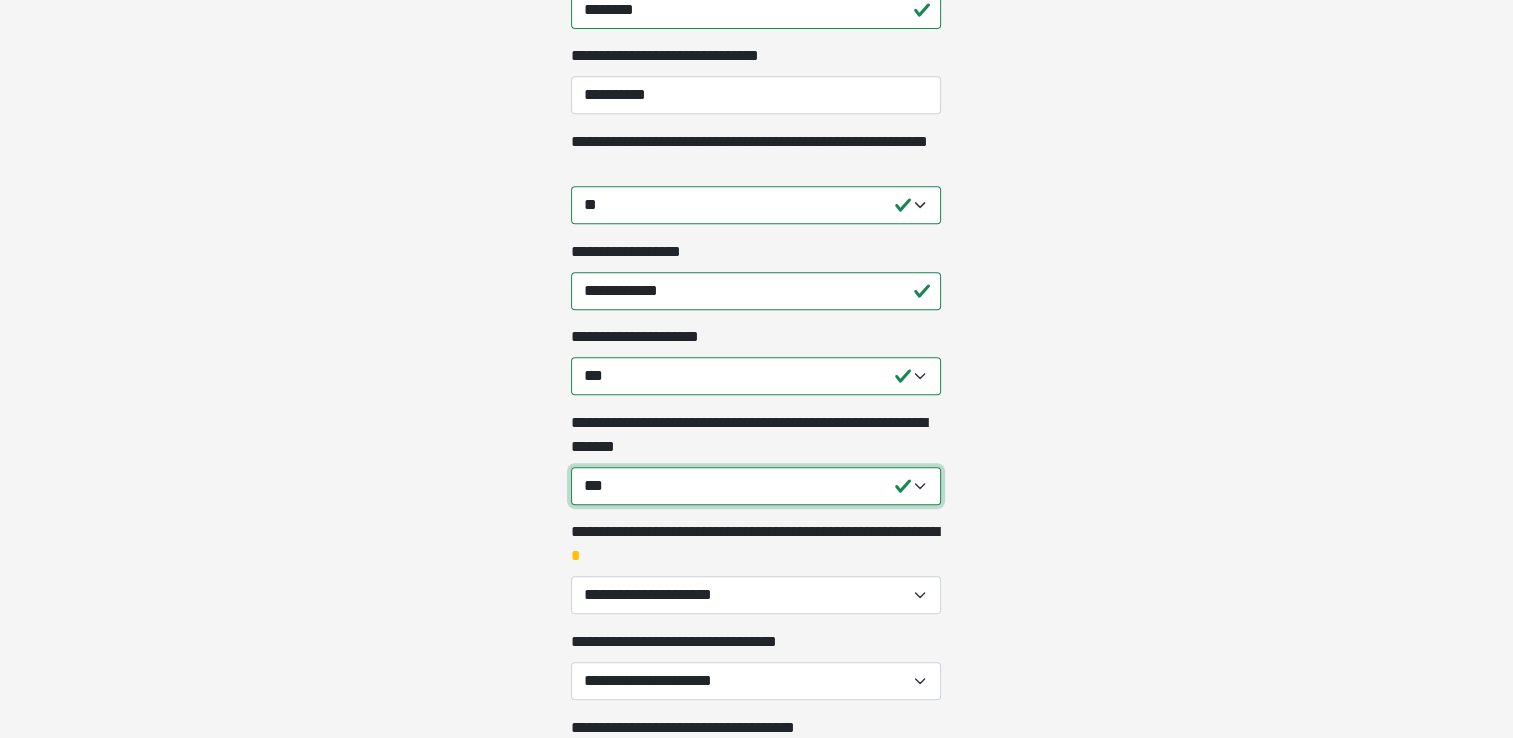 scroll, scrollTop: 1000, scrollLeft: 0, axis: vertical 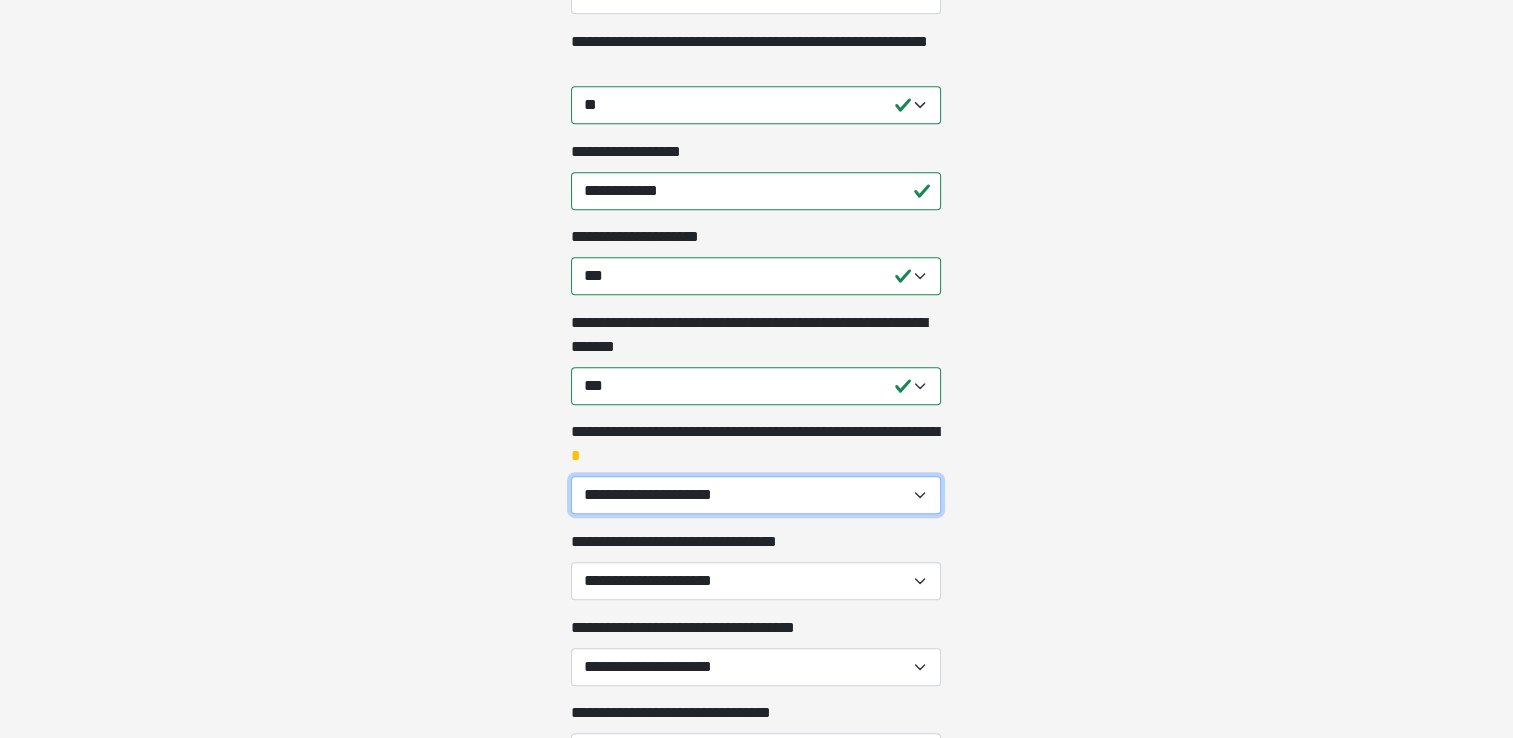 click on "**********" at bounding box center [756, 495] 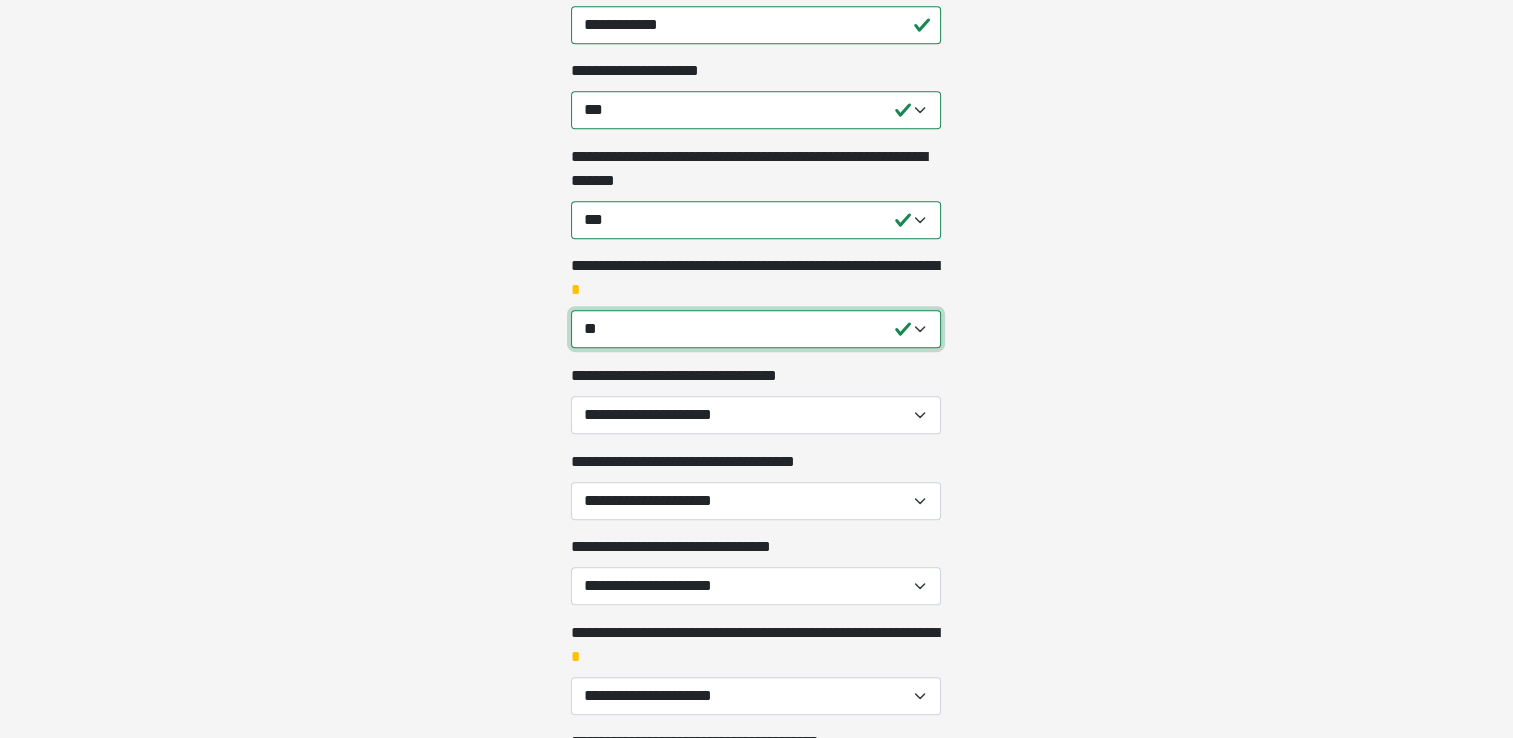scroll, scrollTop: 1200, scrollLeft: 0, axis: vertical 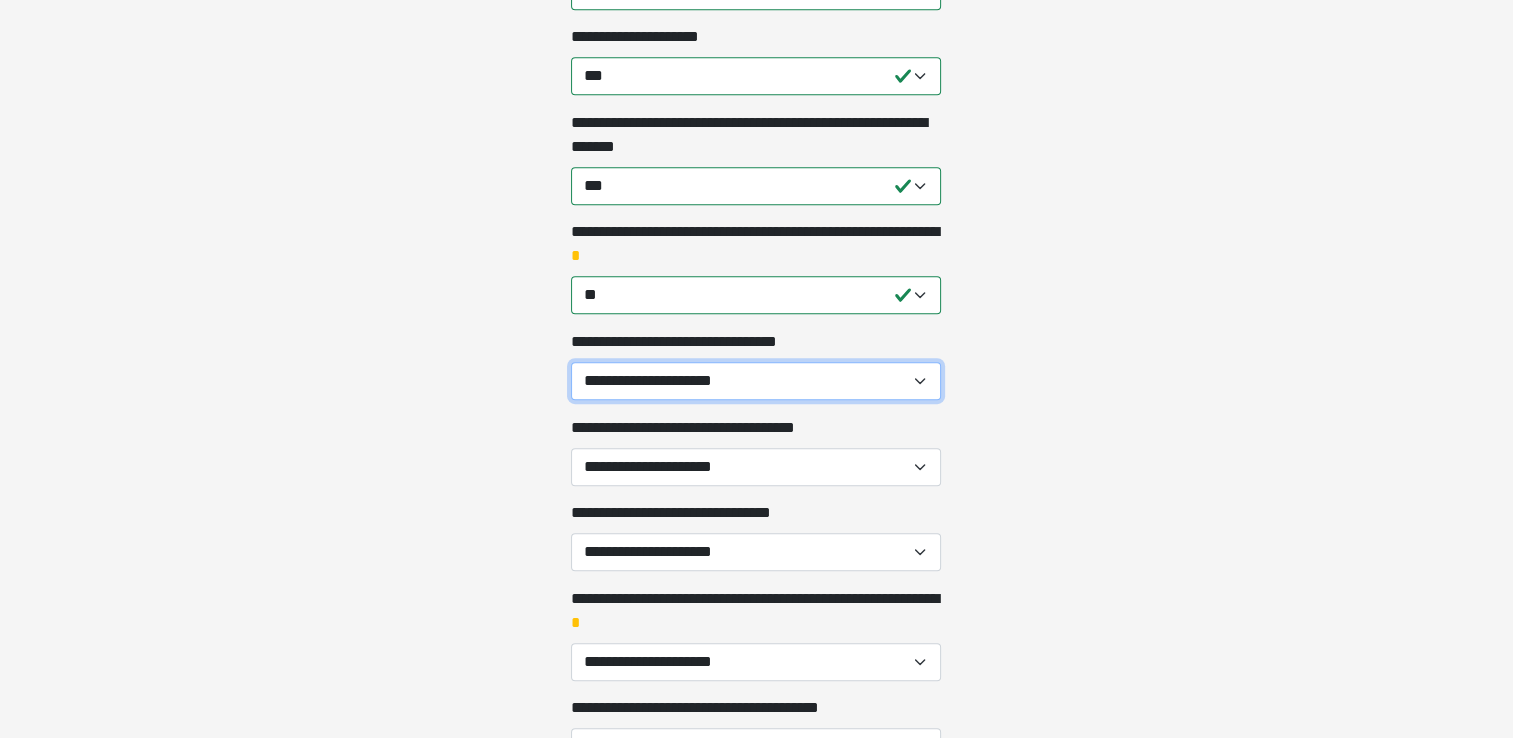 click on "**********" at bounding box center (756, 381) 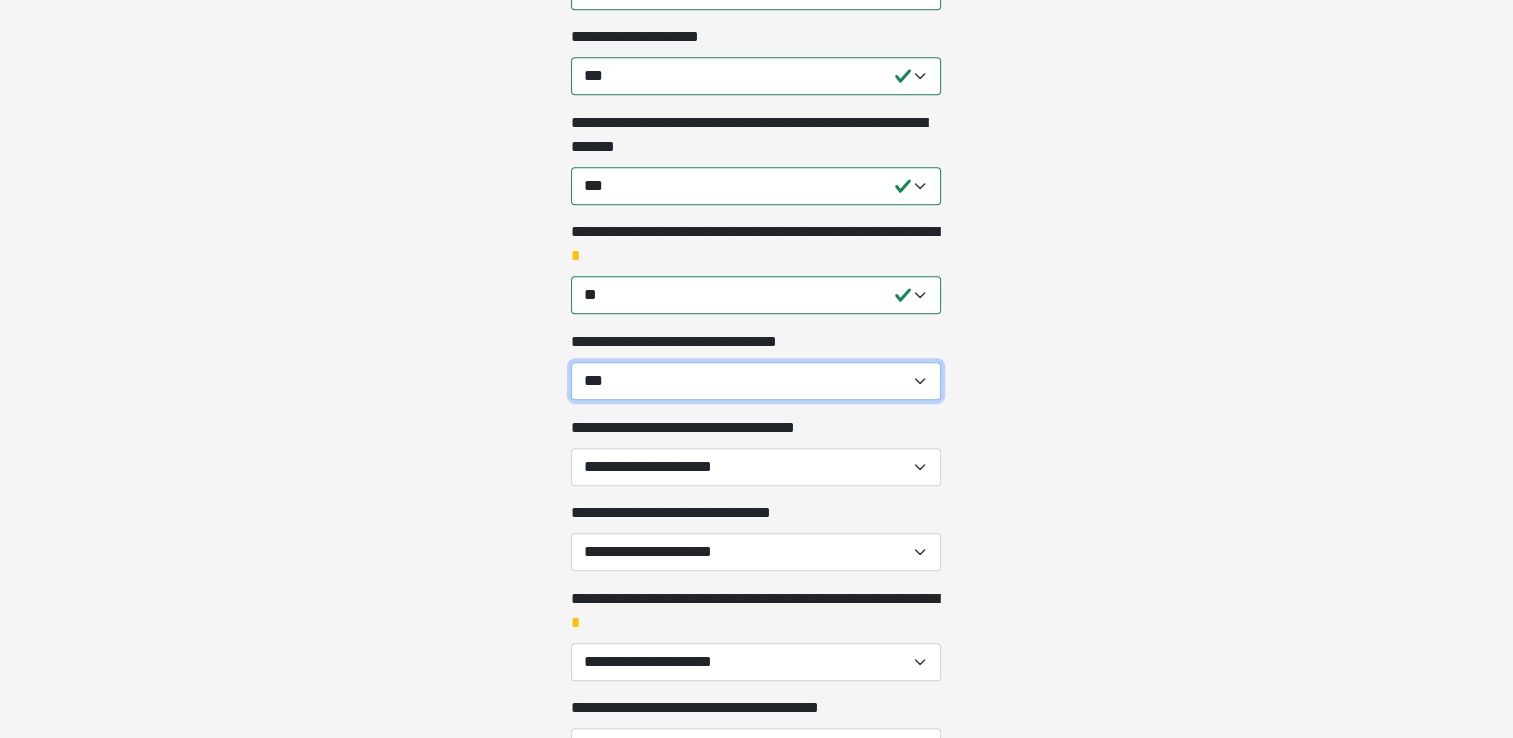 click on "**********" at bounding box center [756, 381] 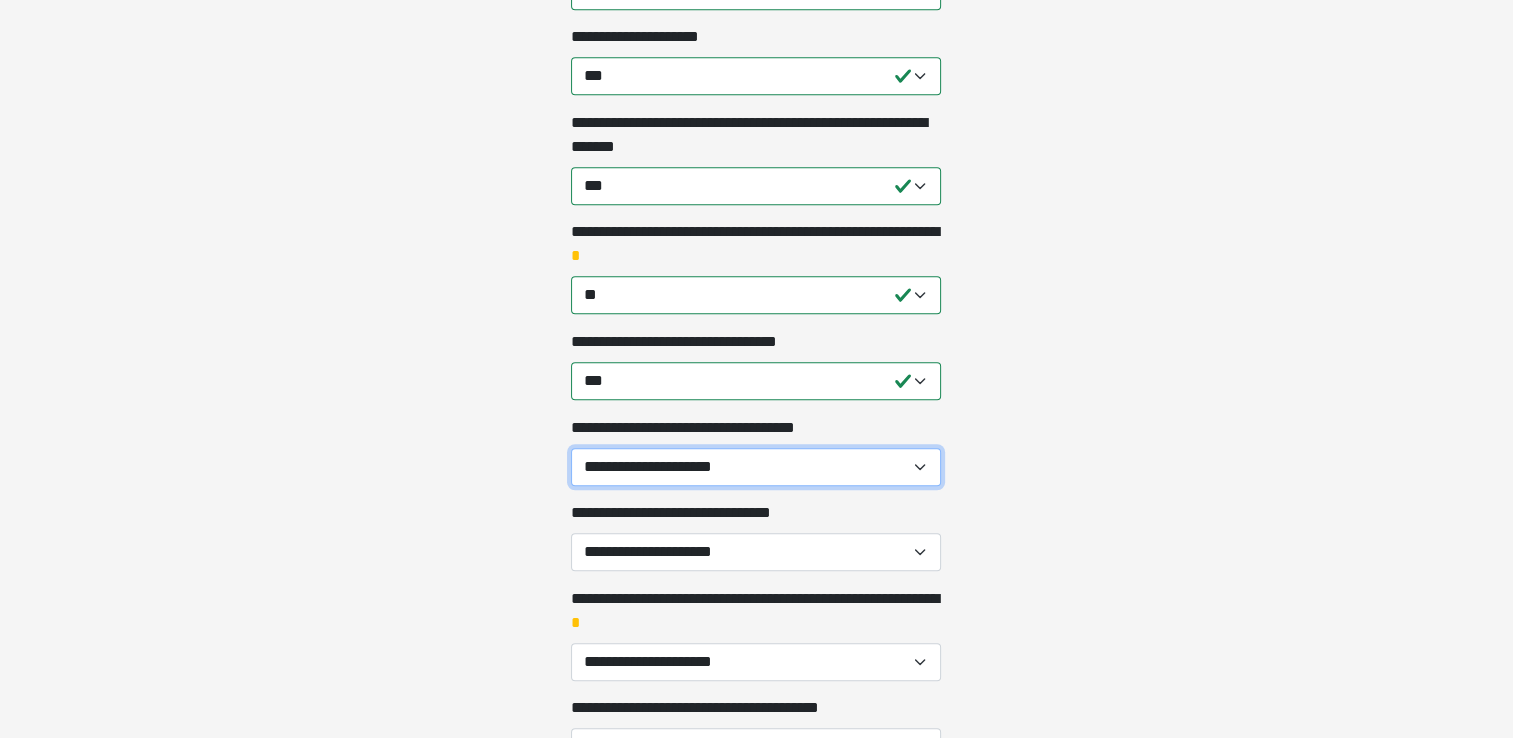 click on "**********" at bounding box center [756, 467] 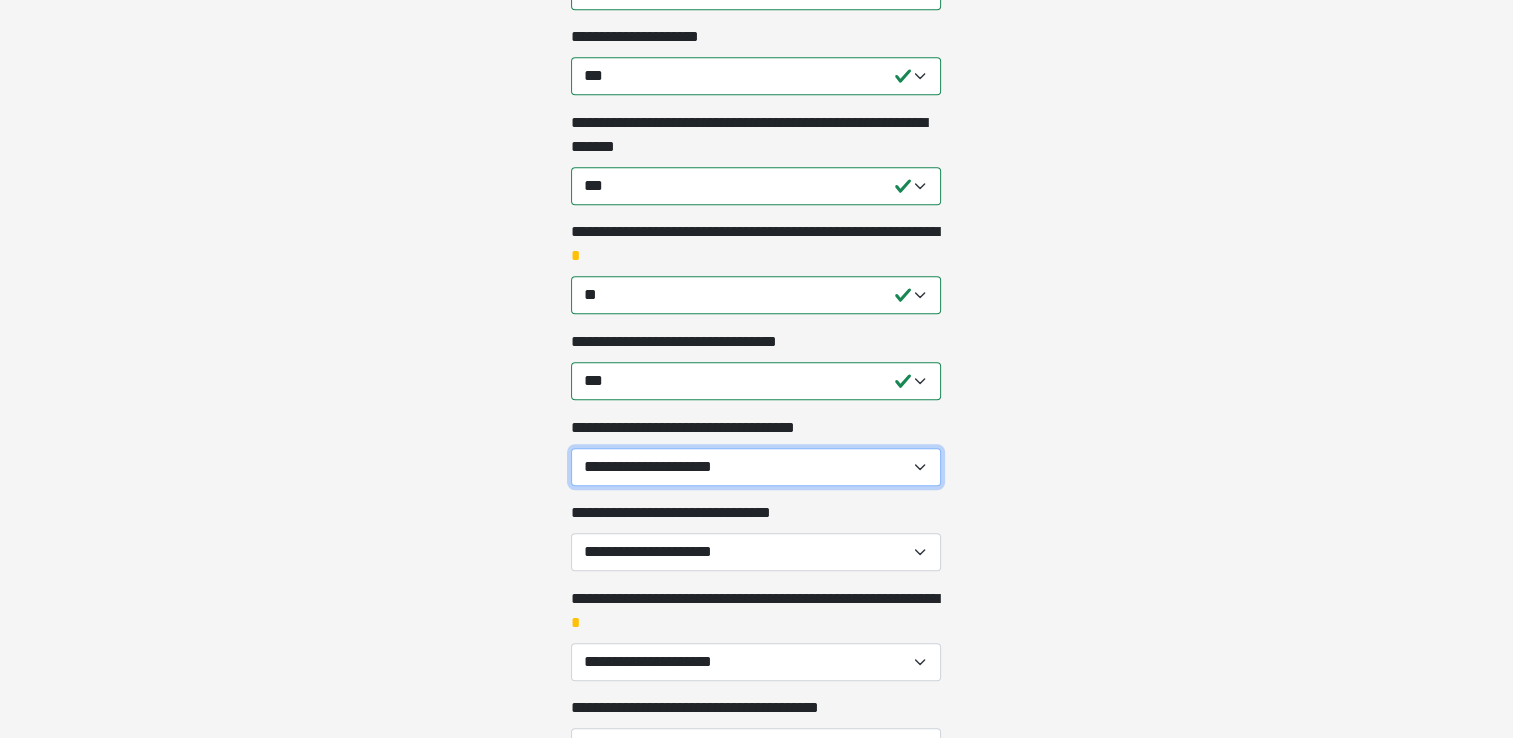 select on "**" 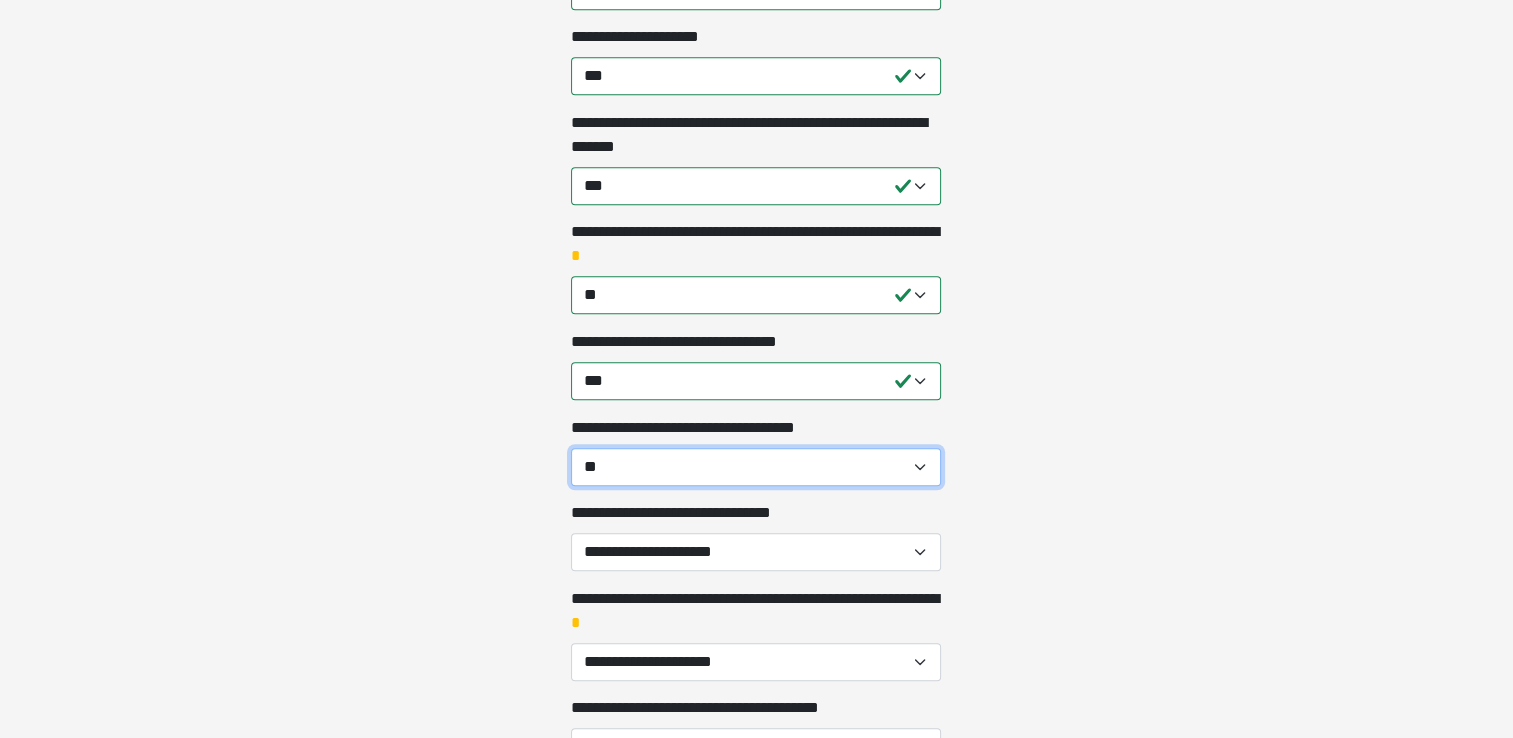 click on "**********" at bounding box center (756, 467) 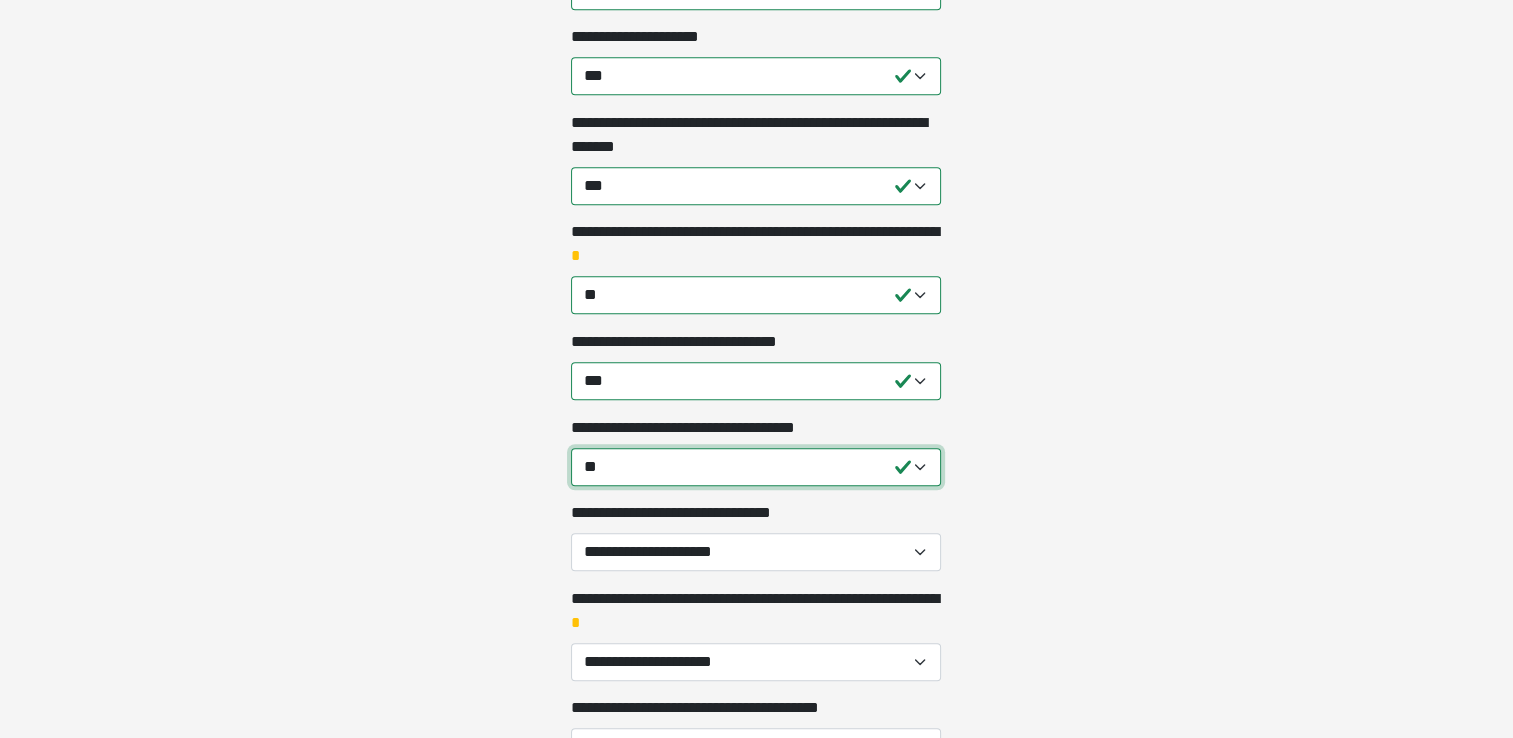 scroll, scrollTop: 1300, scrollLeft: 0, axis: vertical 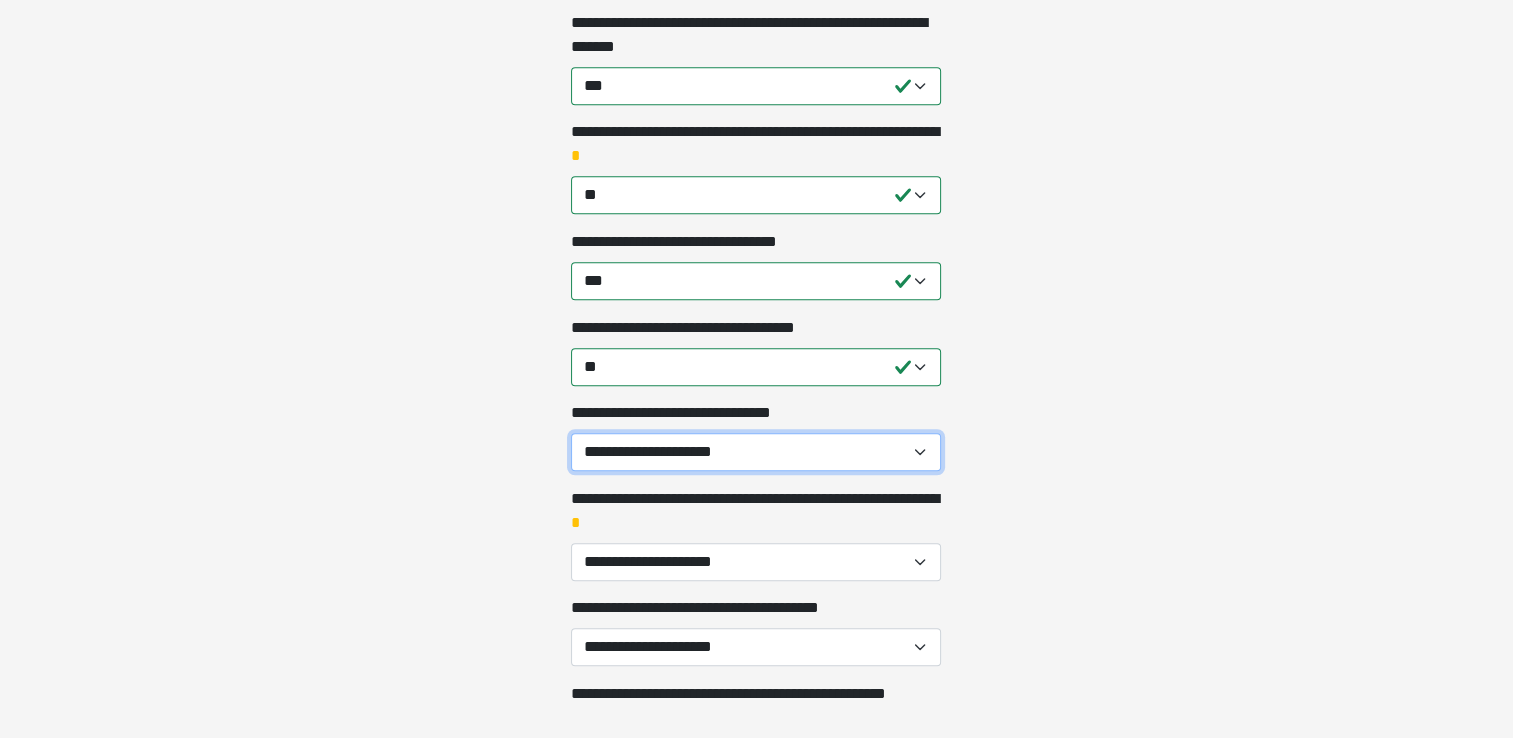 click on "**********" at bounding box center [756, 452] 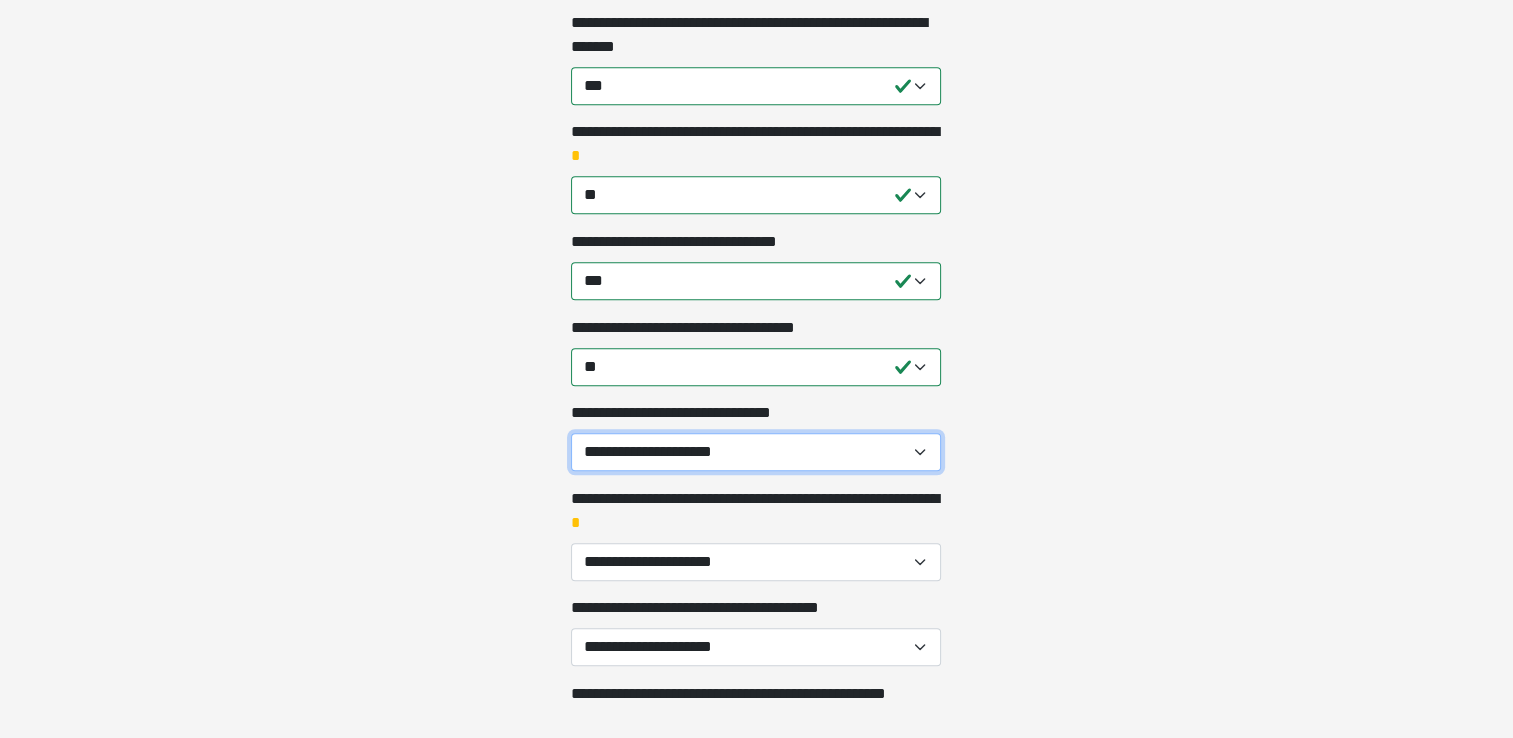 select on "**" 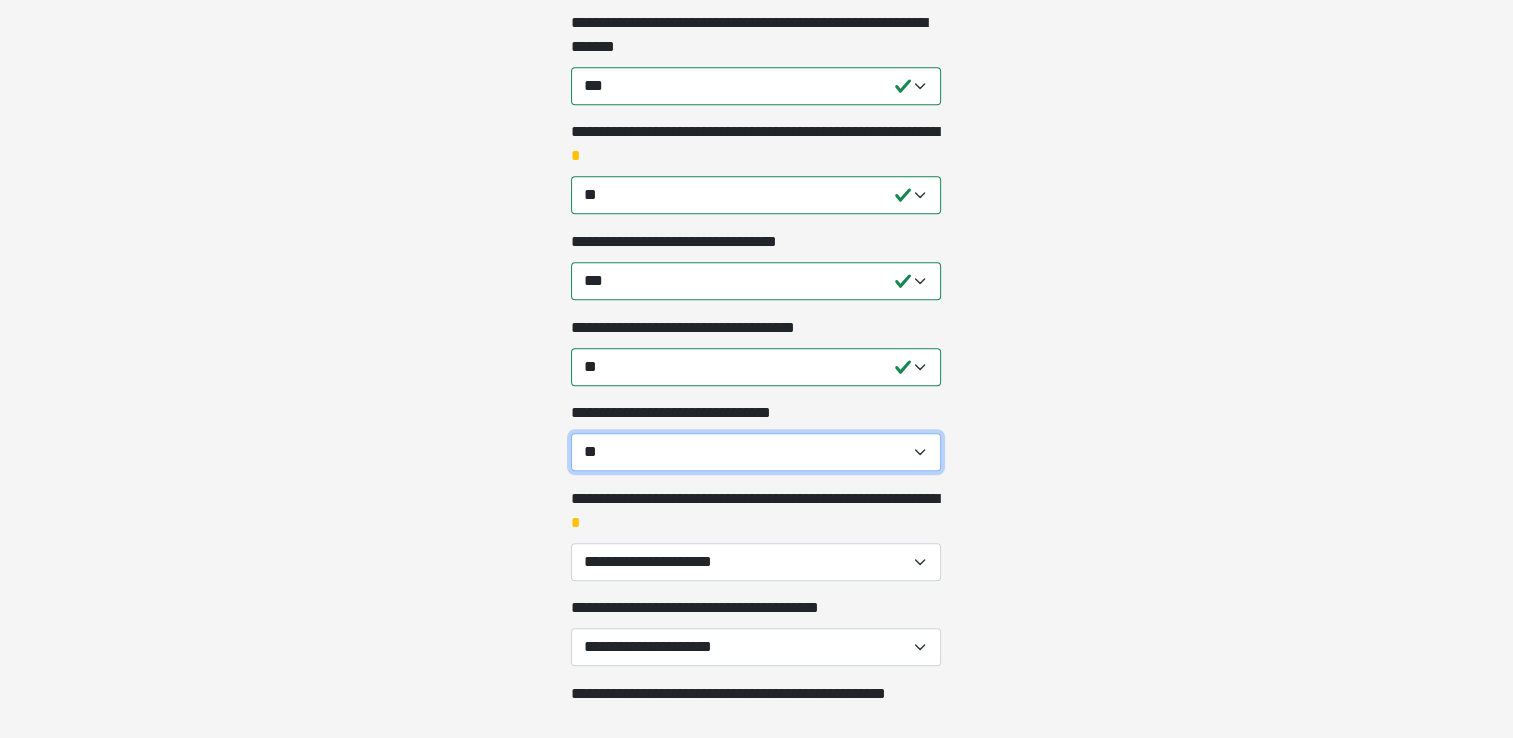 click on "**********" at bounding box center [756, 452] 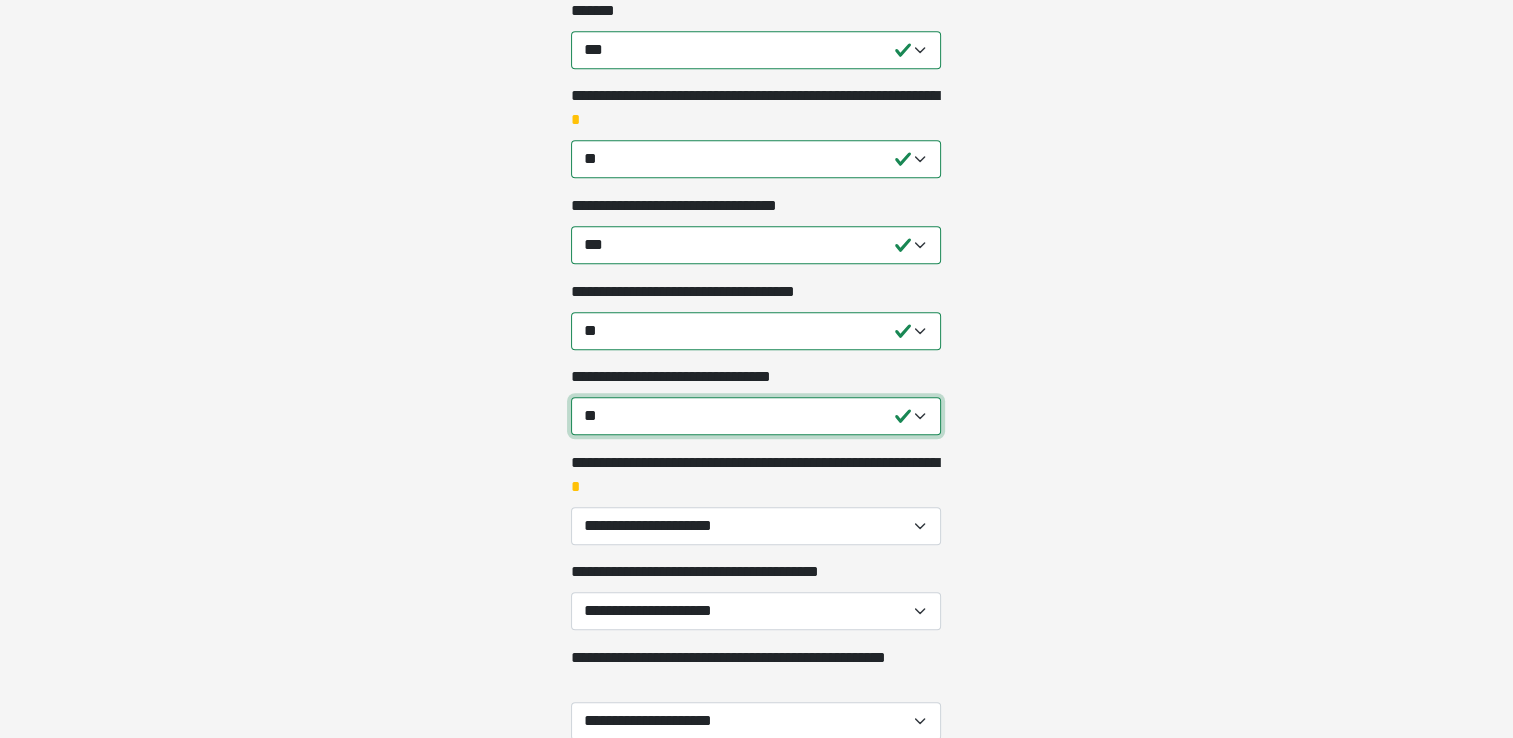 scroll, scrollTop: 1400, scrollLeft: 0, axis: vertical 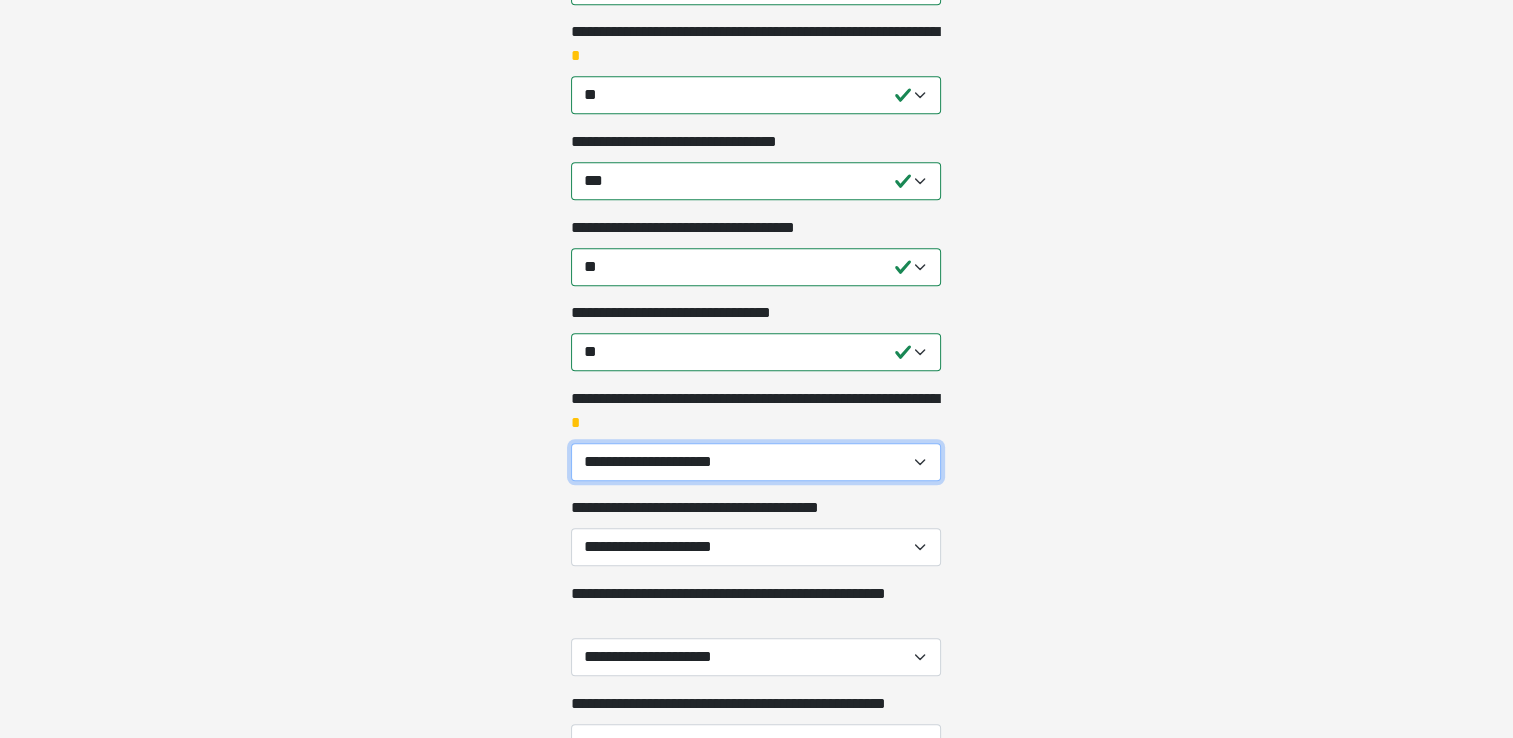click on "**********" at bounding box center [756, 462] 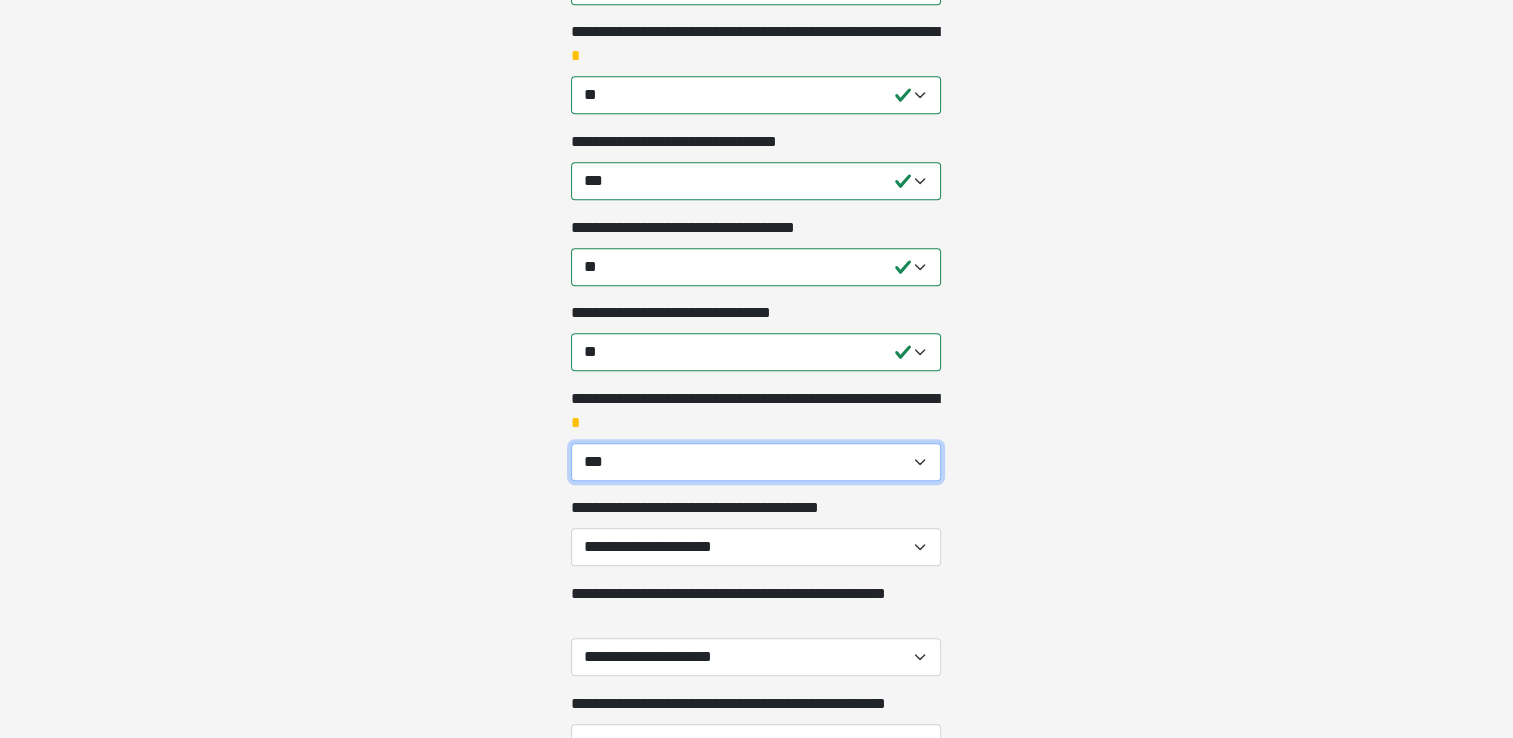 click on "**********" at bounding box center (756, 462) 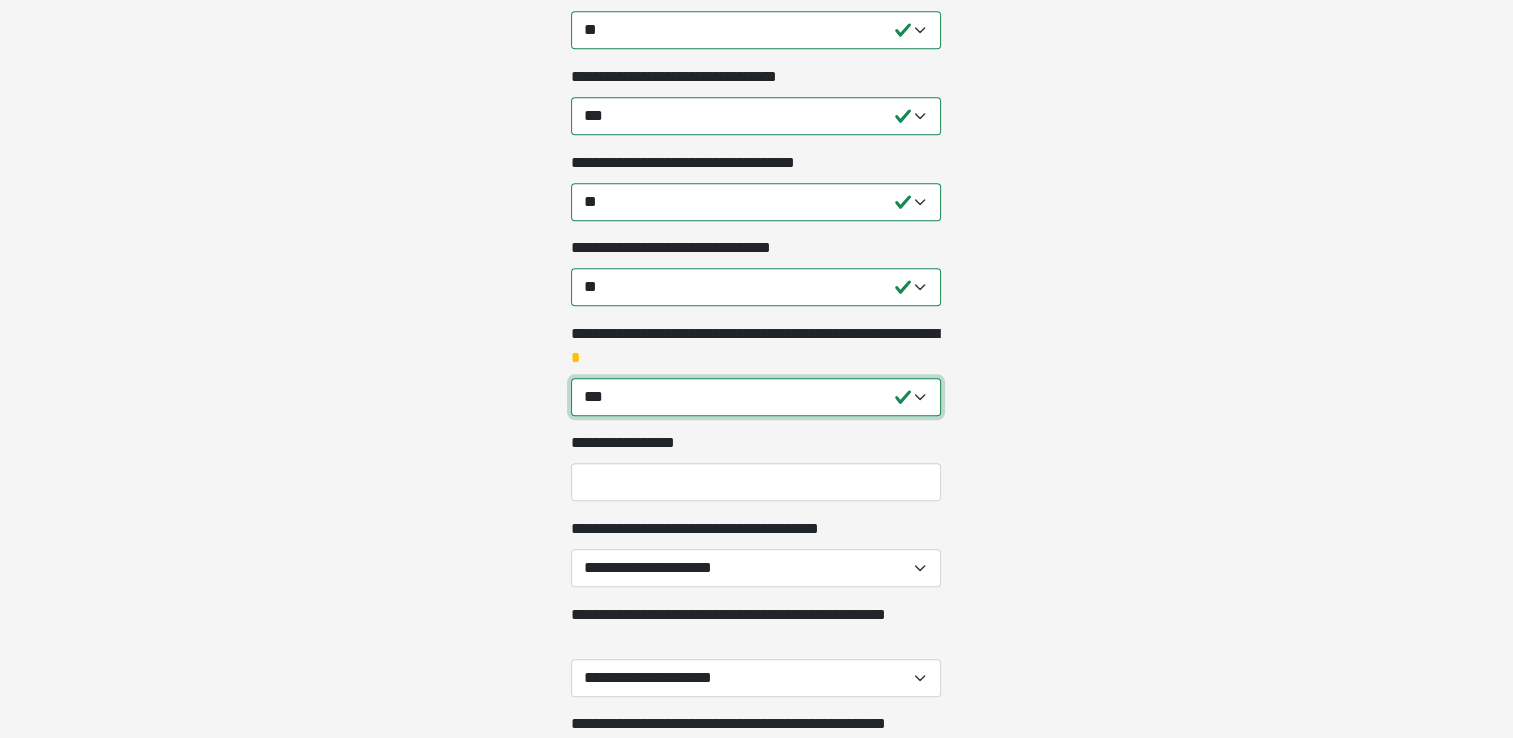 scroll, scrollTop: 1500, scrollLeft: 0, axis: vertical 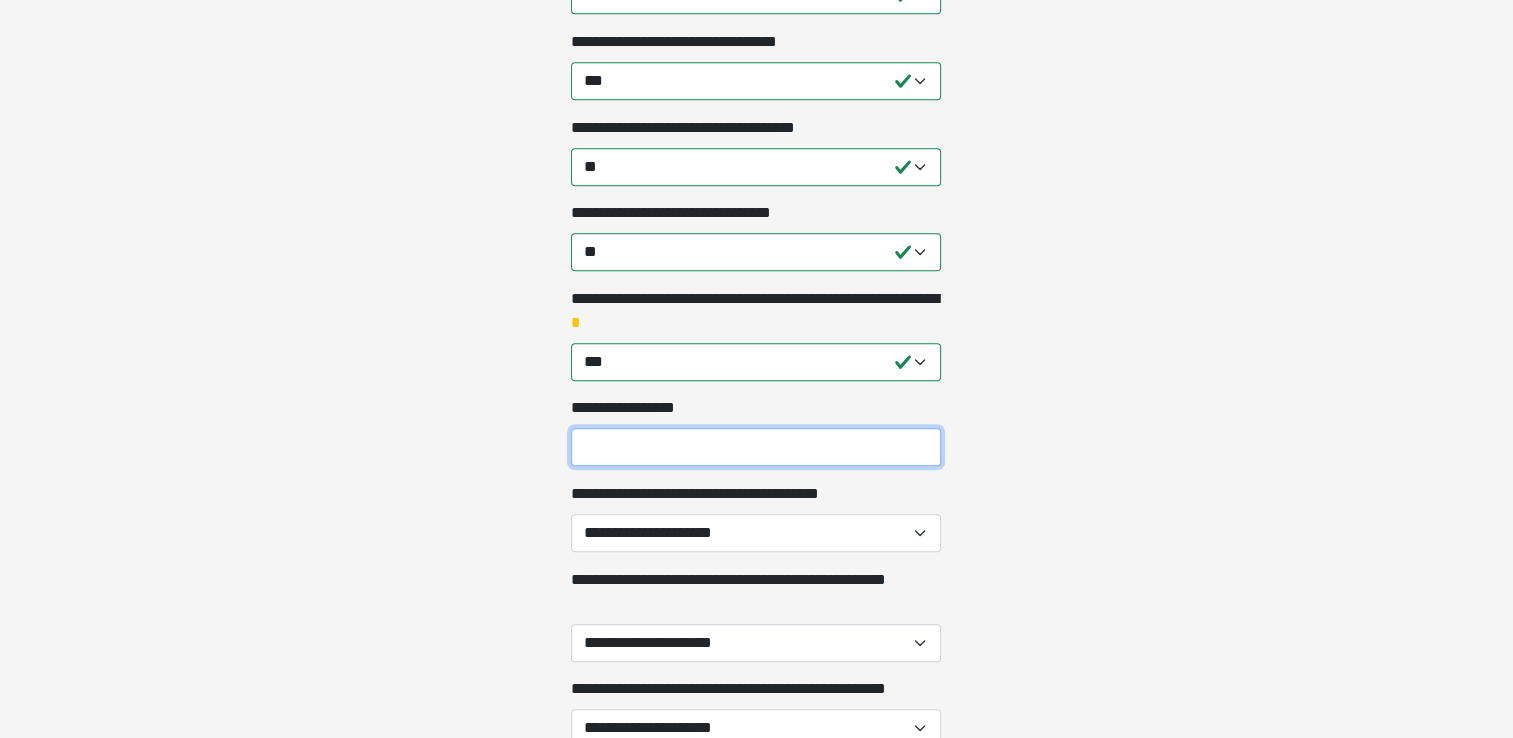 click on "**********" at bounding box center [756, 447] 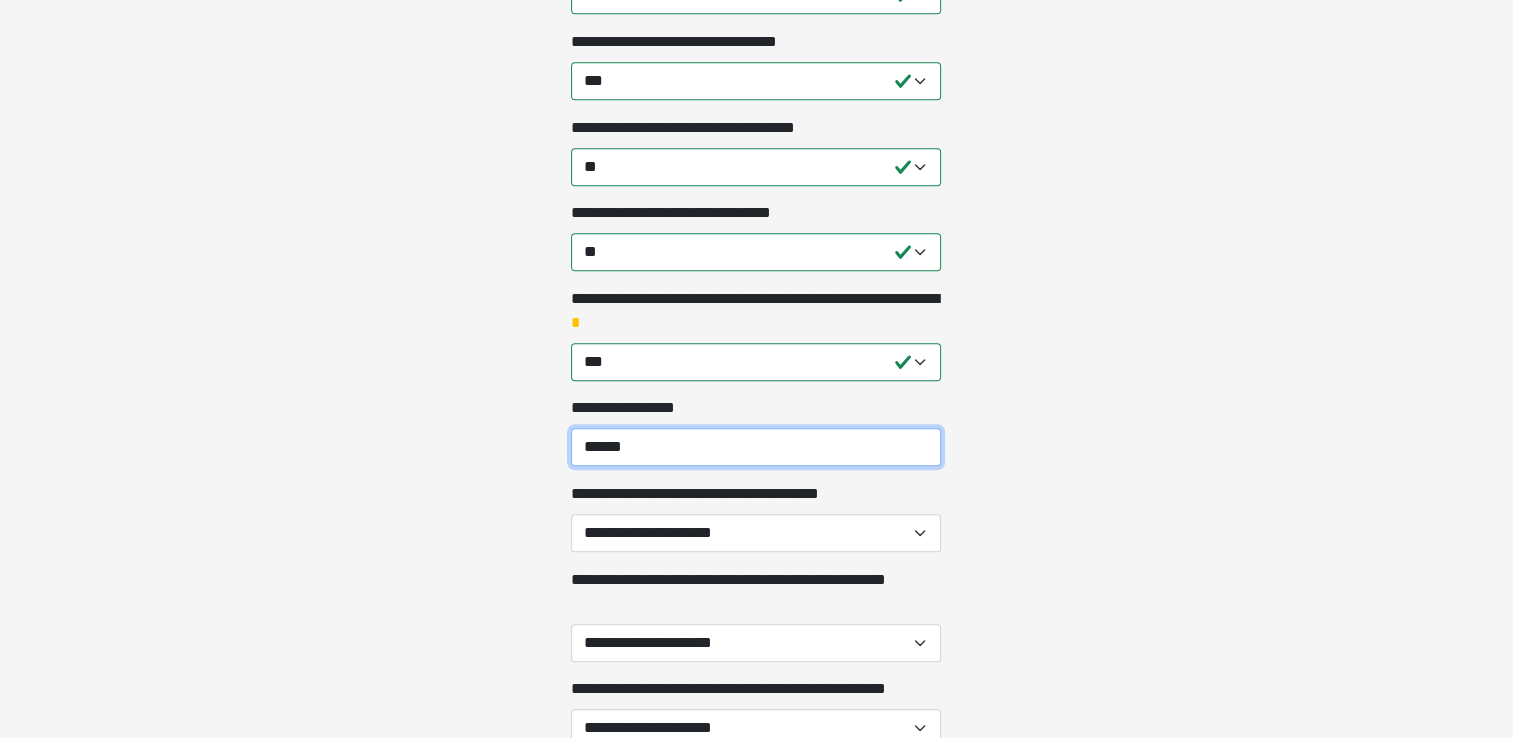 type on "******" 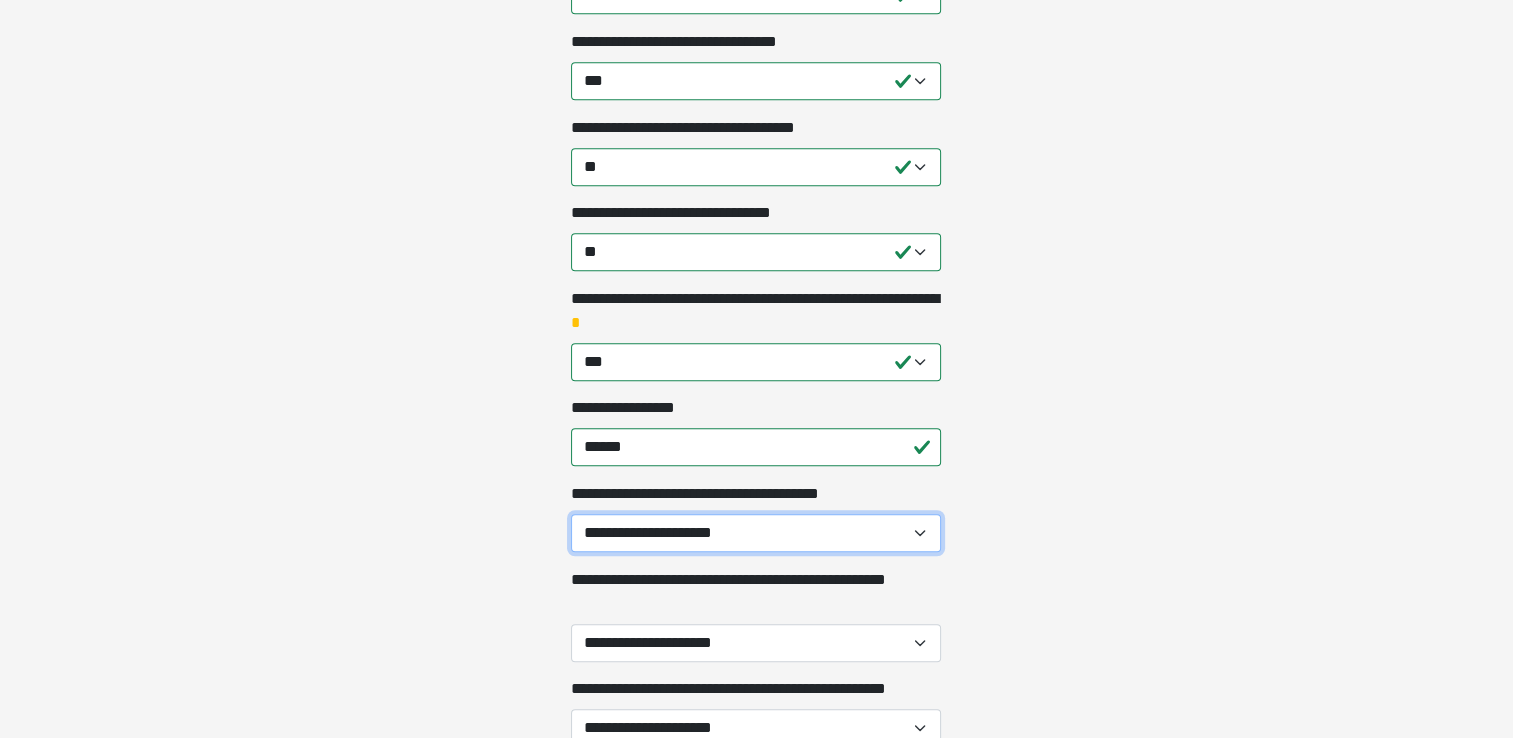 click on "**********" at bounding box center (756, 533) 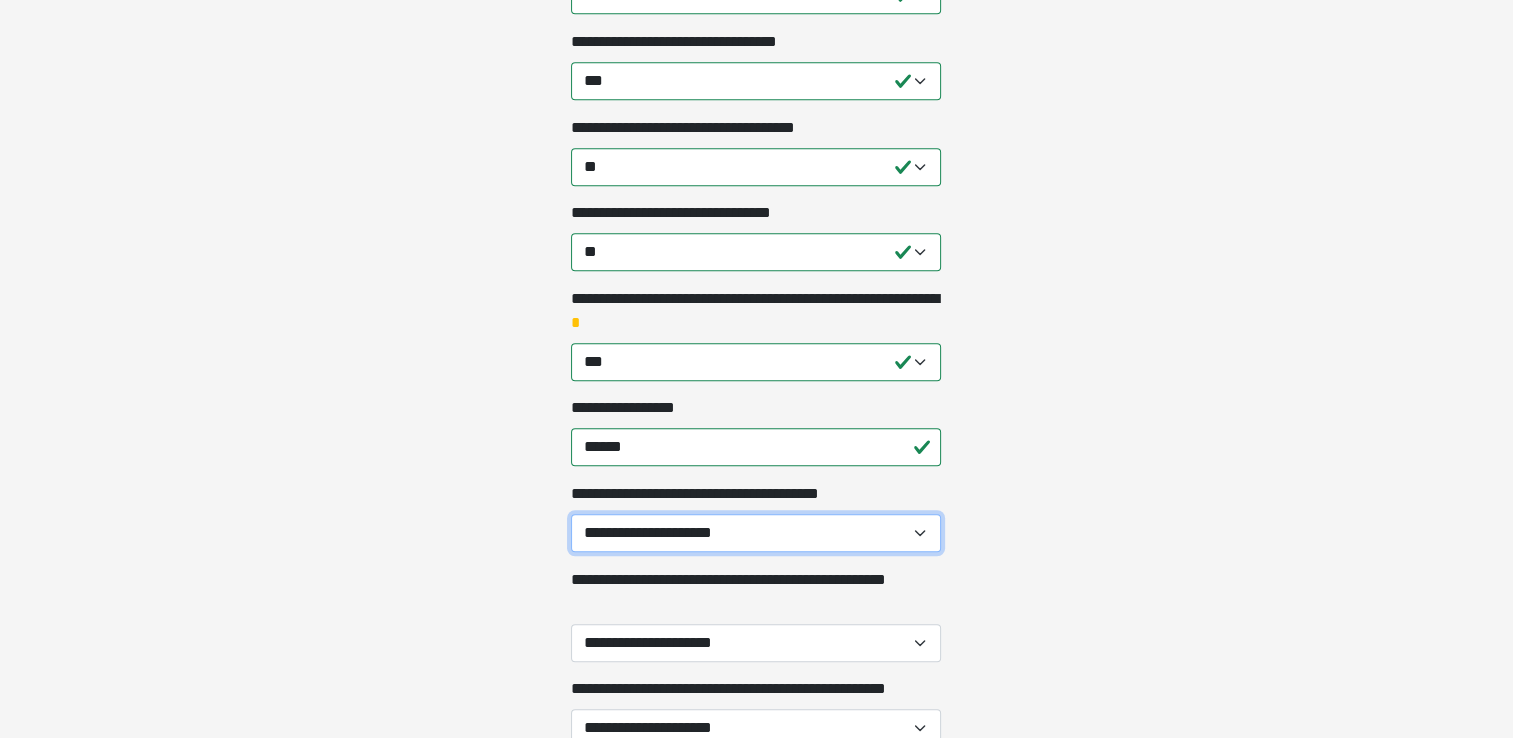 select on "**" 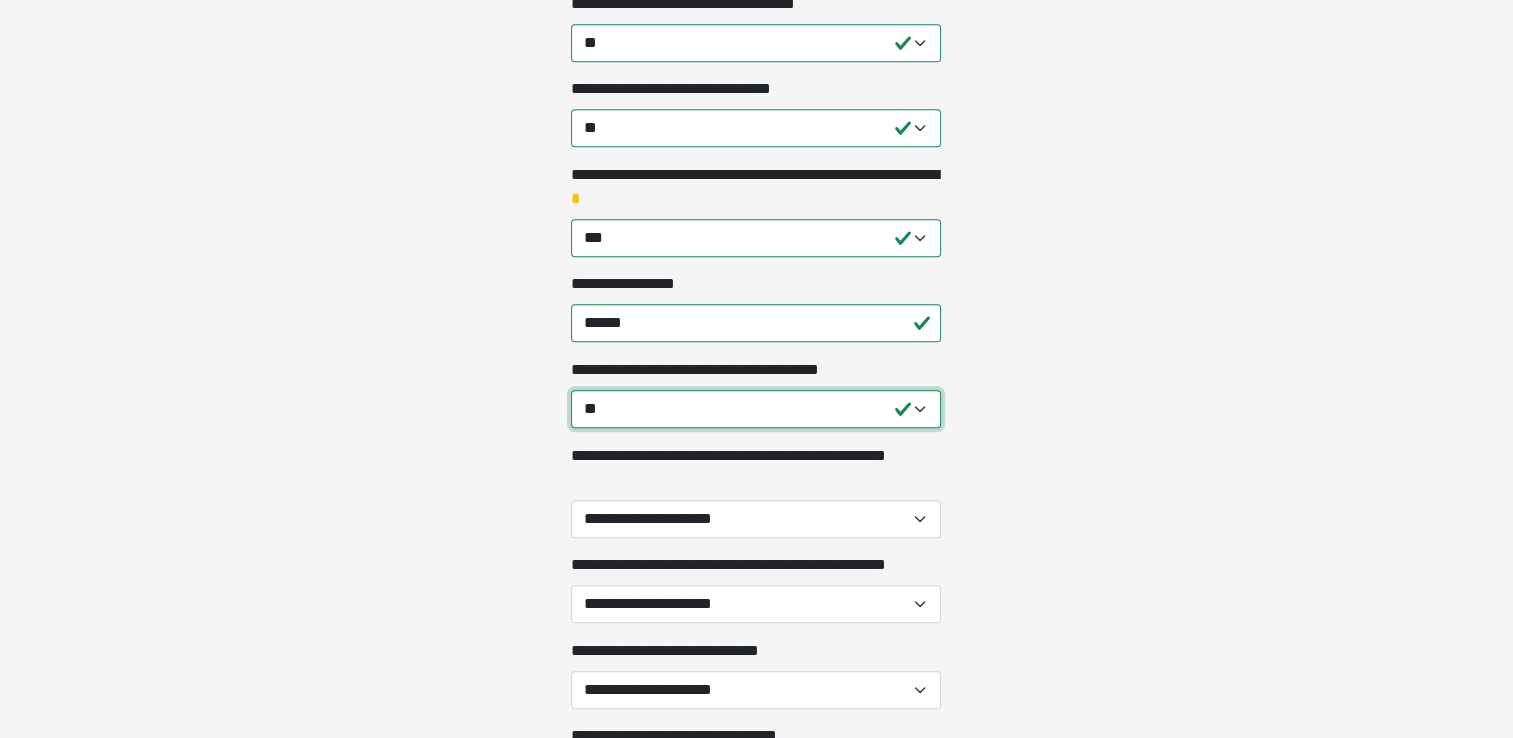 scroll, scrollTop: 1700, scrollLeft: 0, axis: vertical 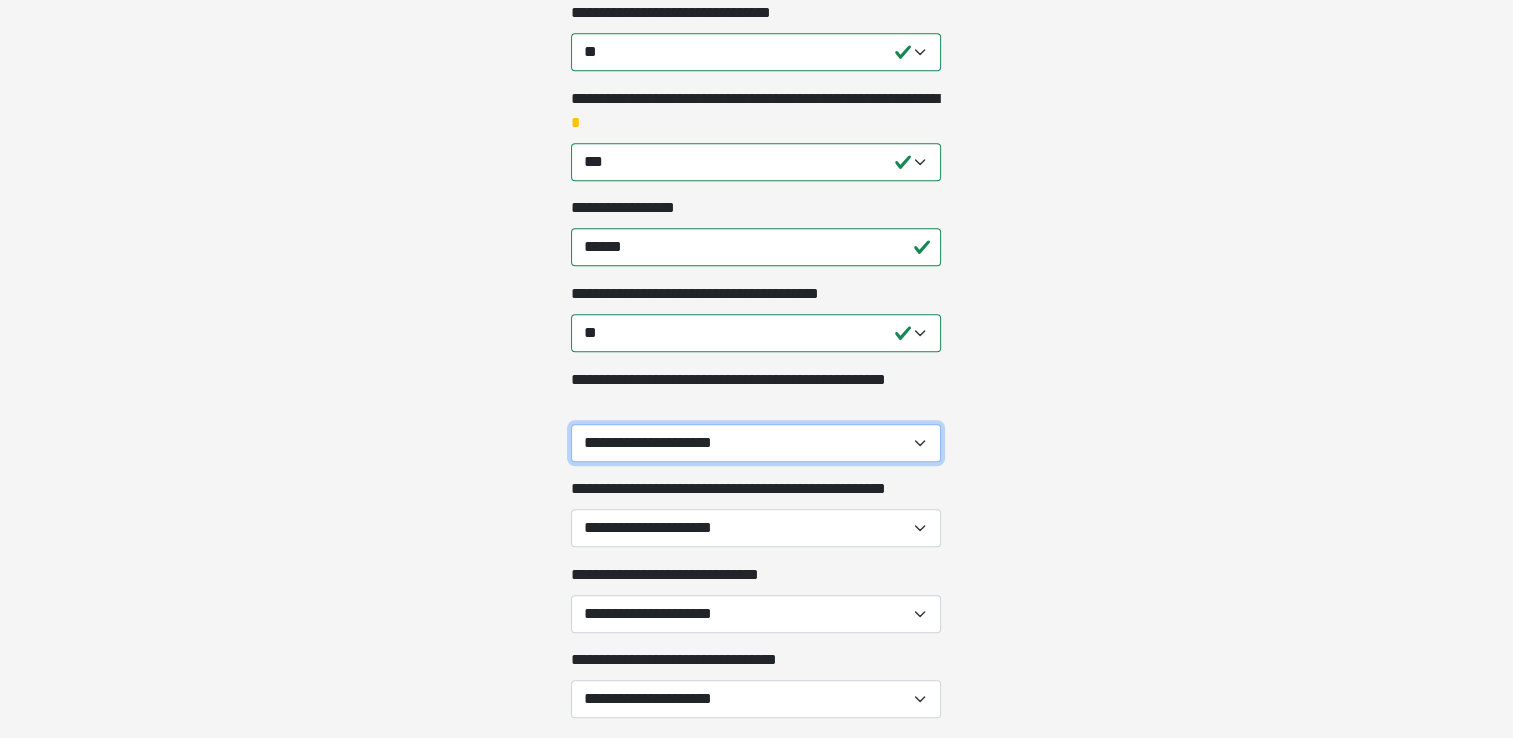 click on "**********" at bounding box center [756, 443] 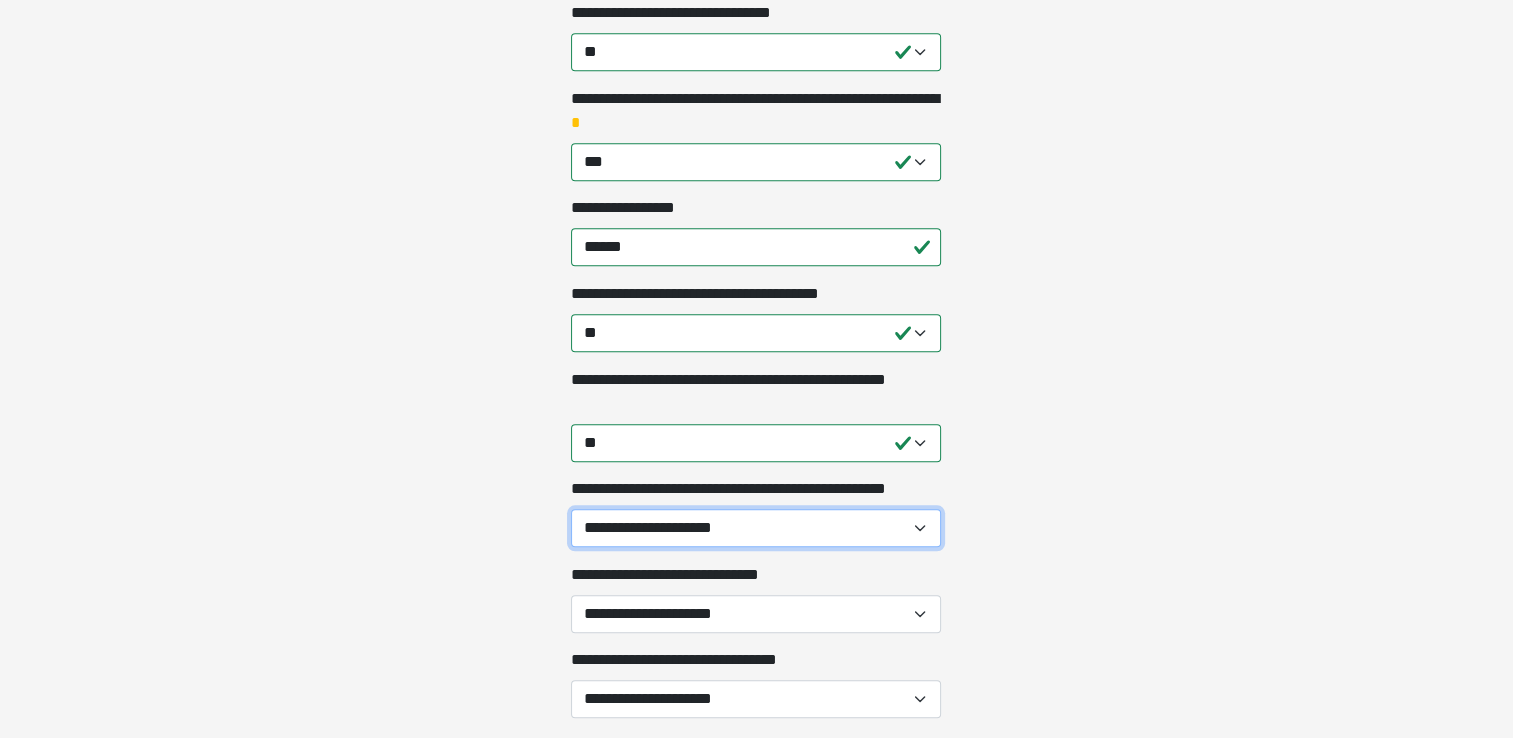 click on "**********" at bounding box center [756, 528] 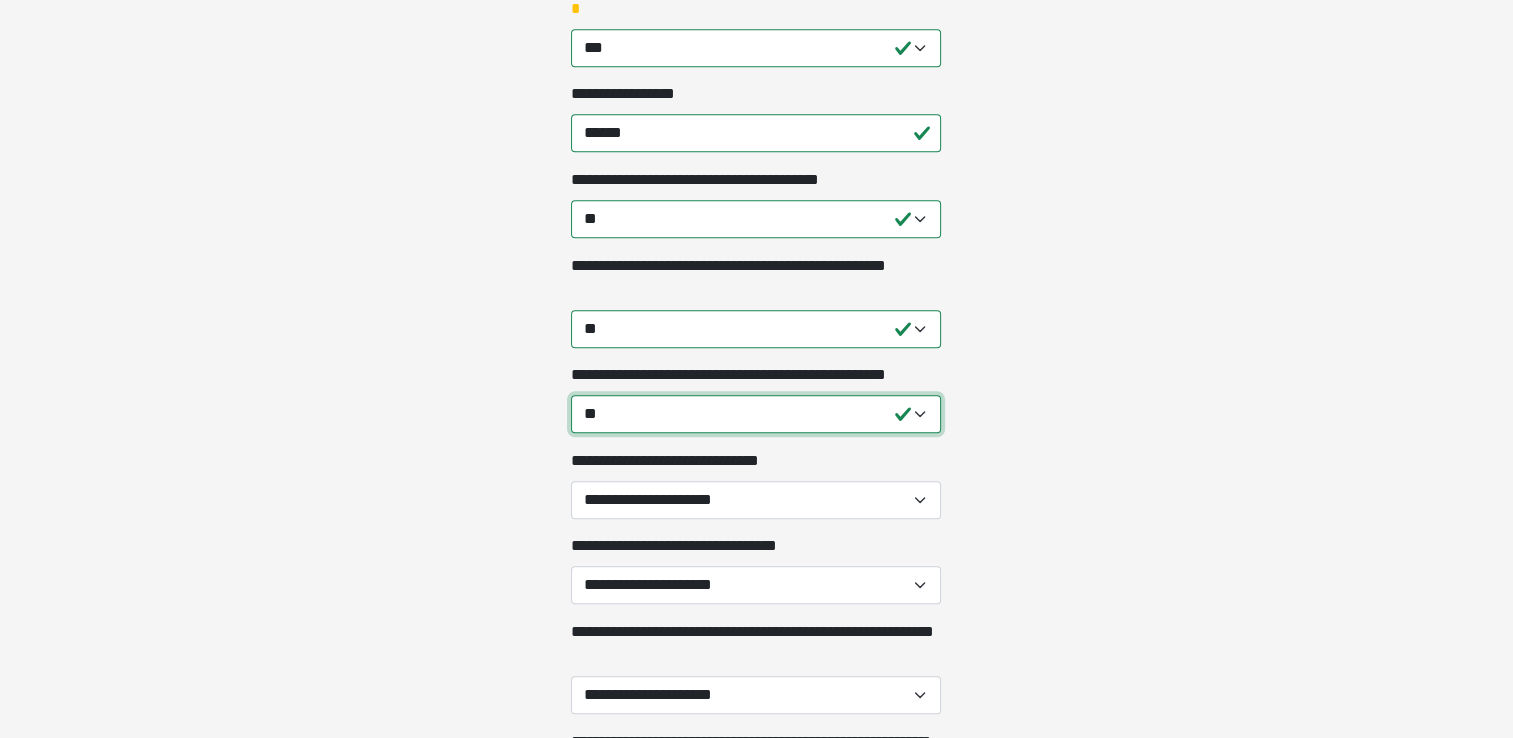 scroll, scrollTop: 1900, scrollLeft: 0, axis: vertical 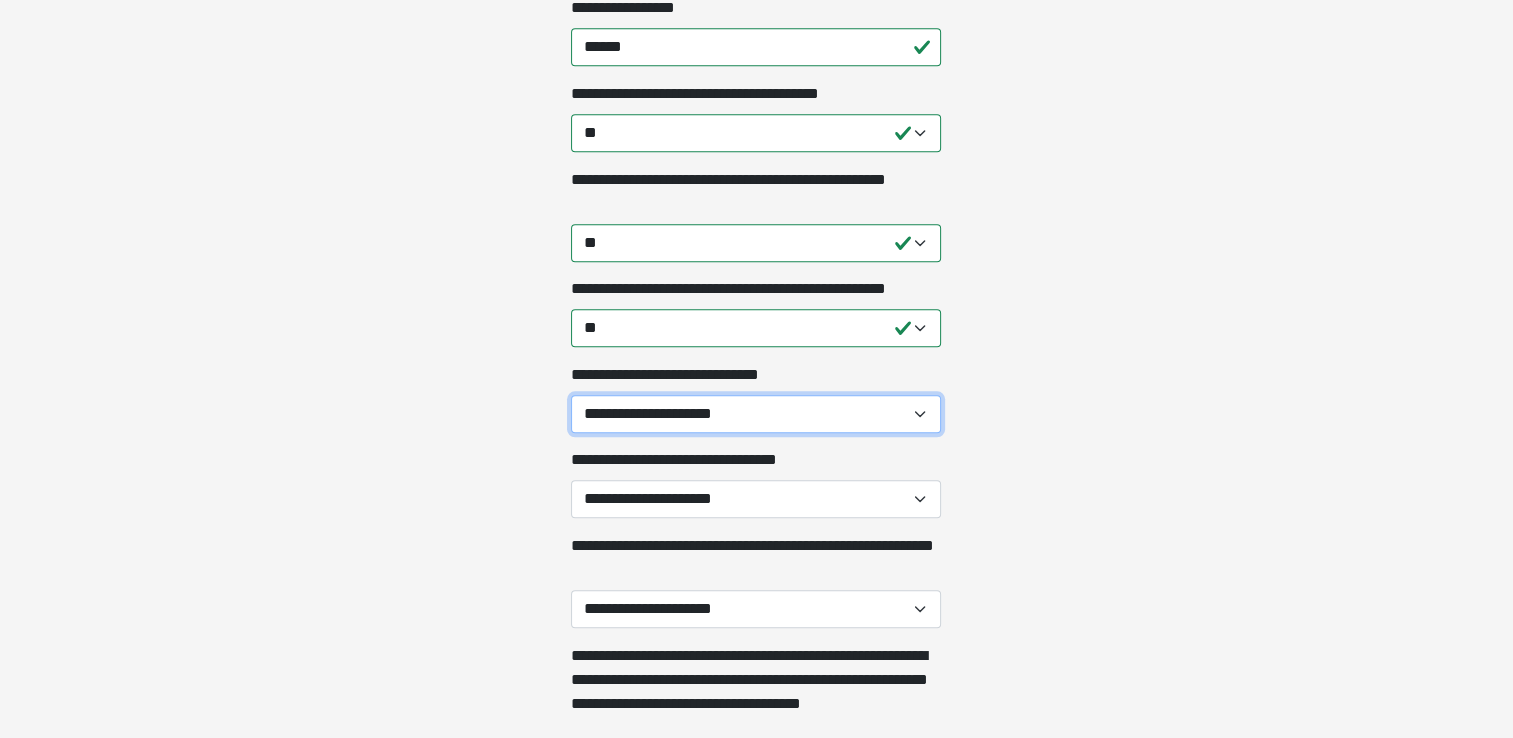 click on "**********" at bounding box center (756, 414) 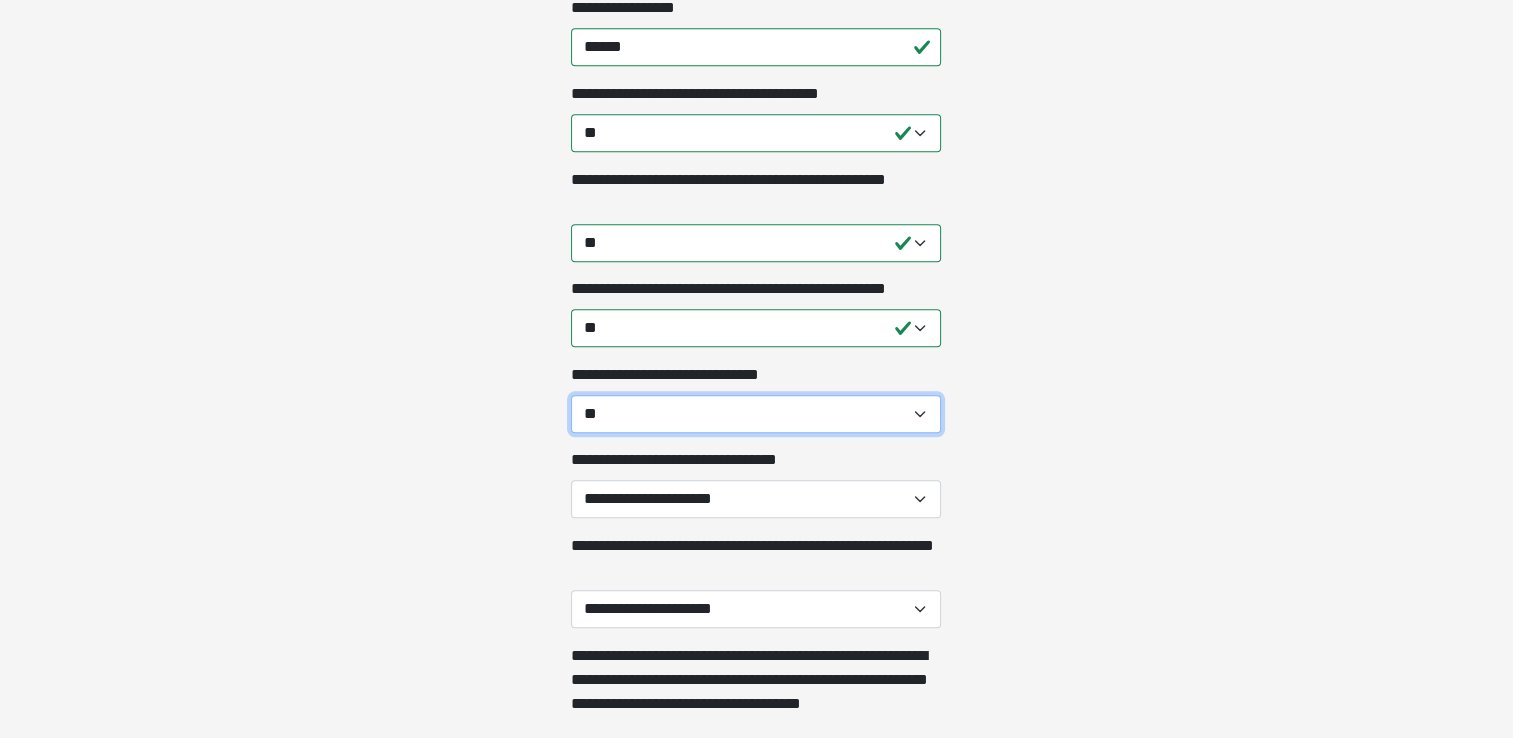 click on "**********" at bounding box center (756, 414) 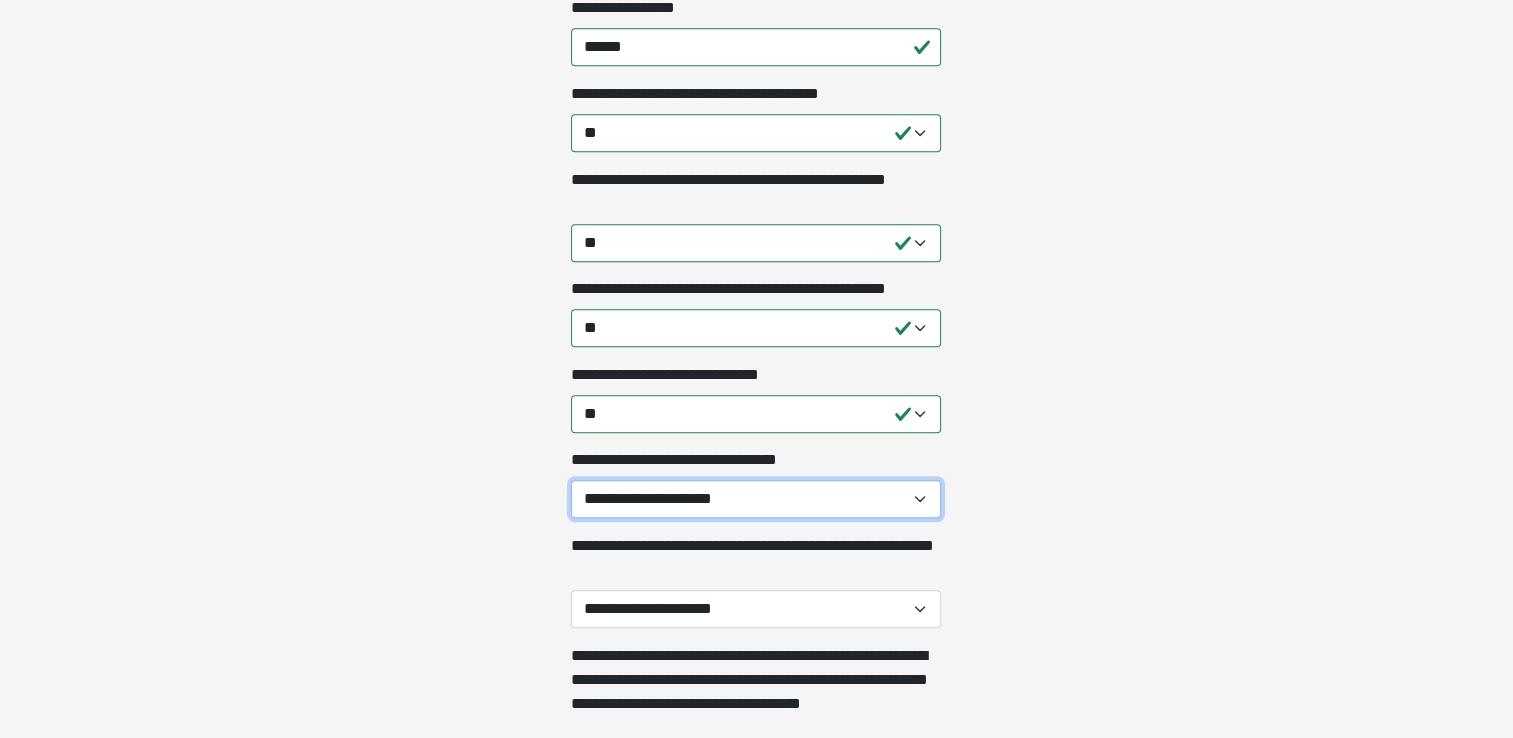 click on "**********" at bounding box center (756, 499) 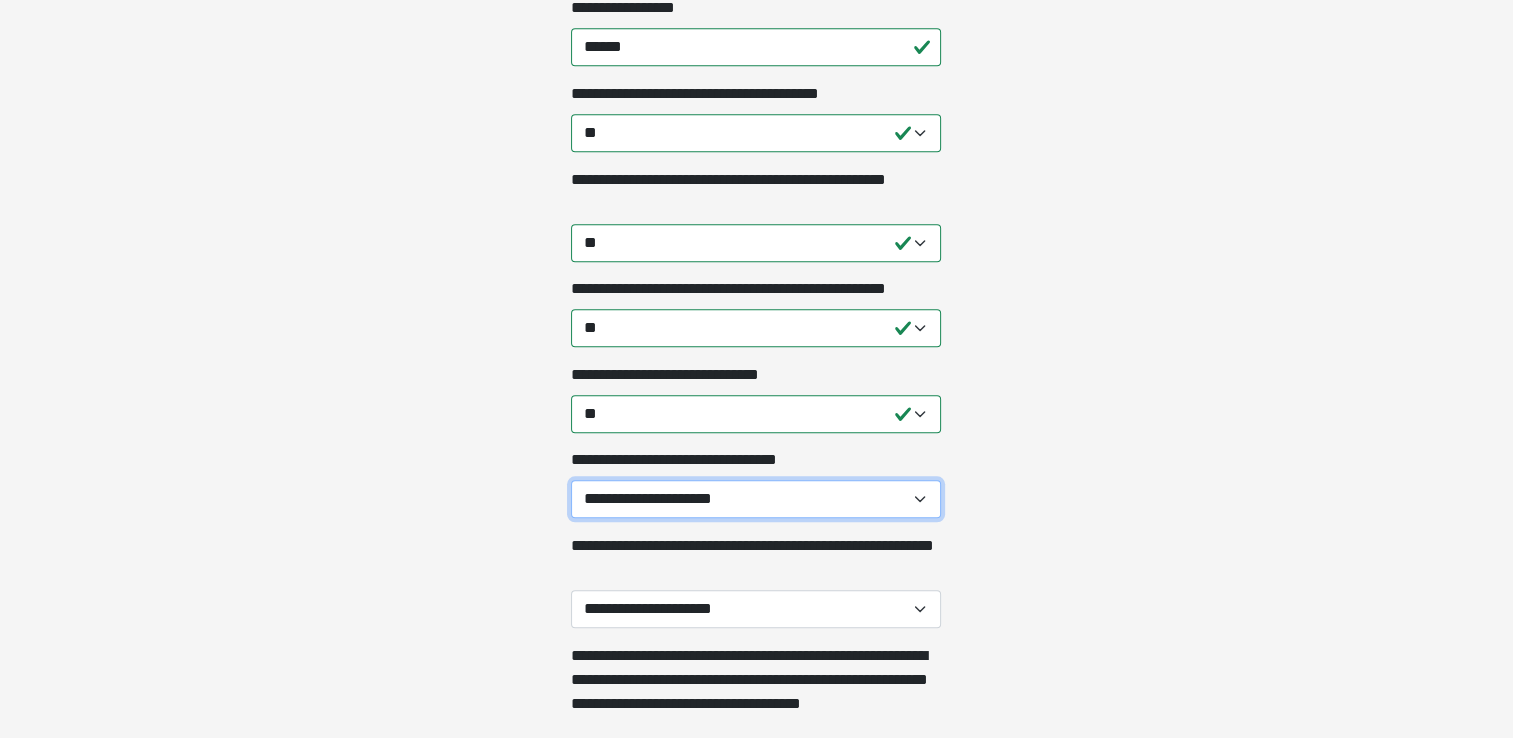 select on "**" 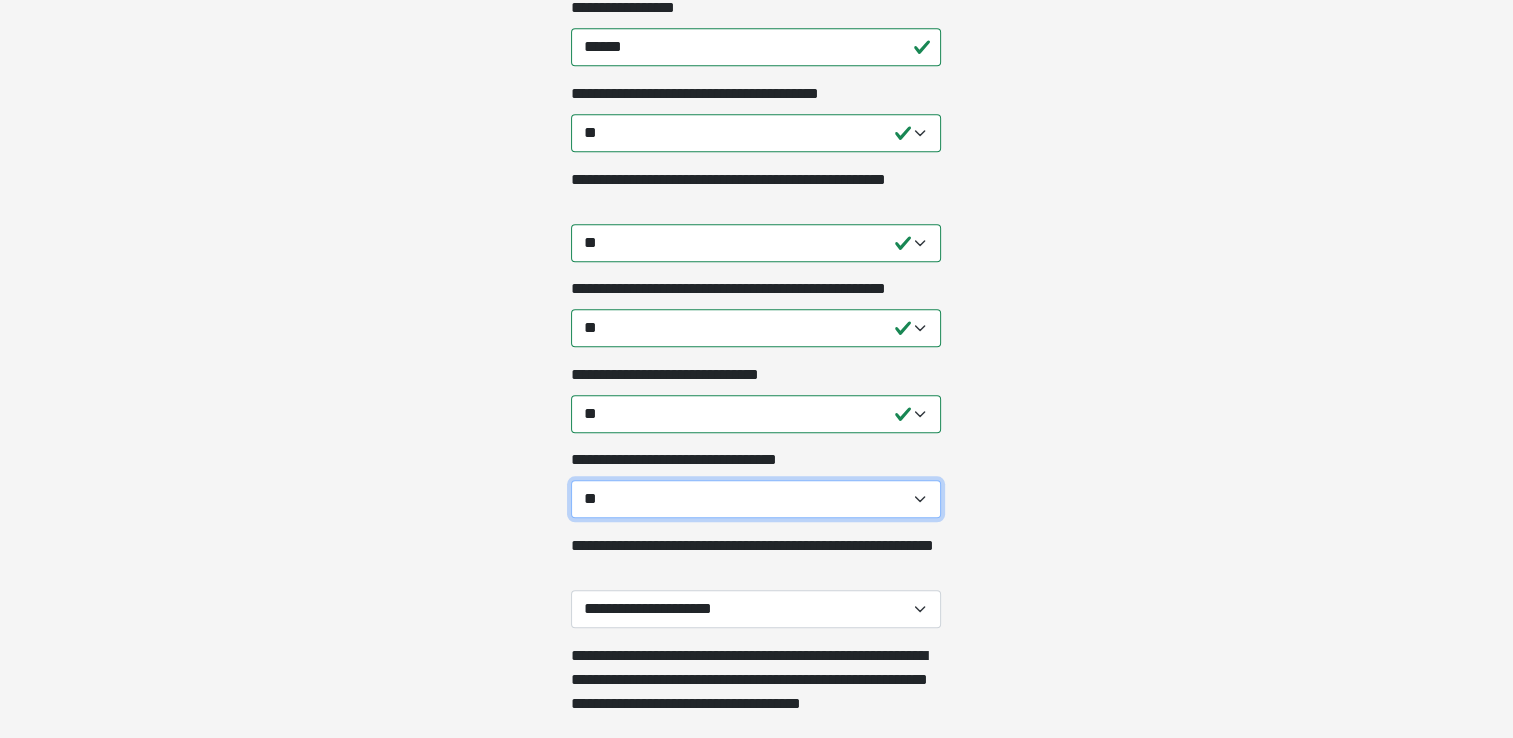 click on "**********" at bounding box center (756, 499) 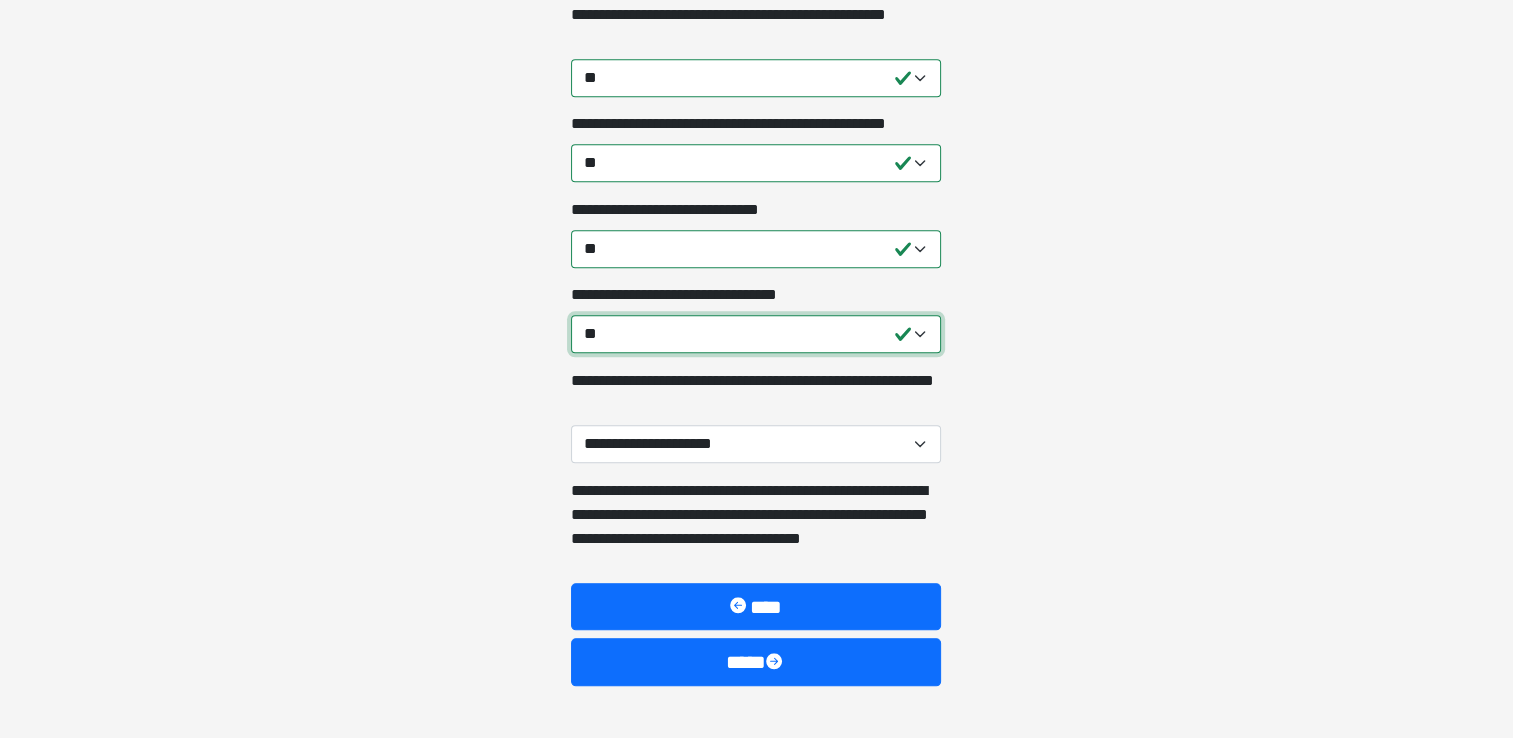scroll, scrollTop: 2100, scrollLeft: 0, axis: vertical 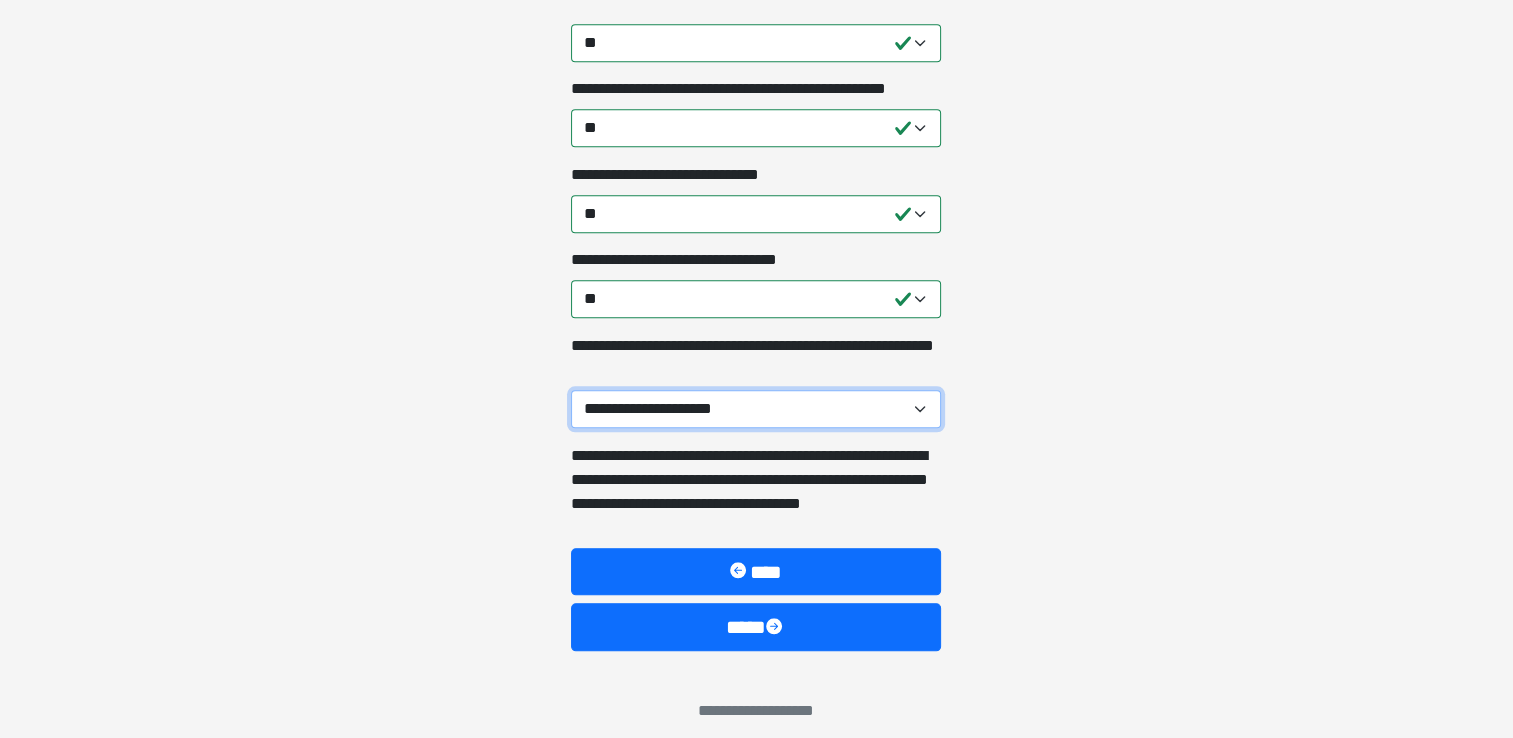 click on "**********" at bounding box center [756, 409] 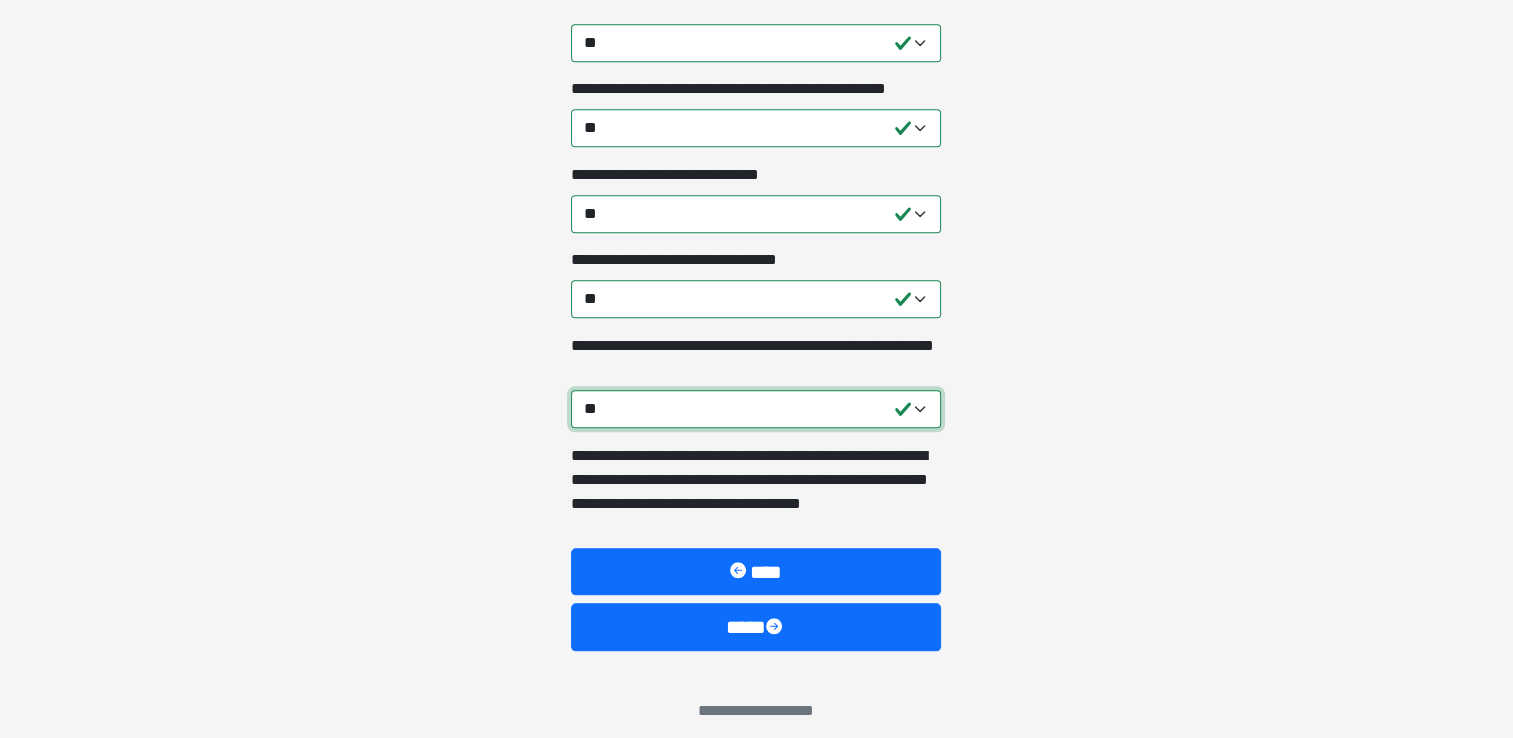 scroll, scrollTop: 2131, scrollLeft: 0, axis: vertical 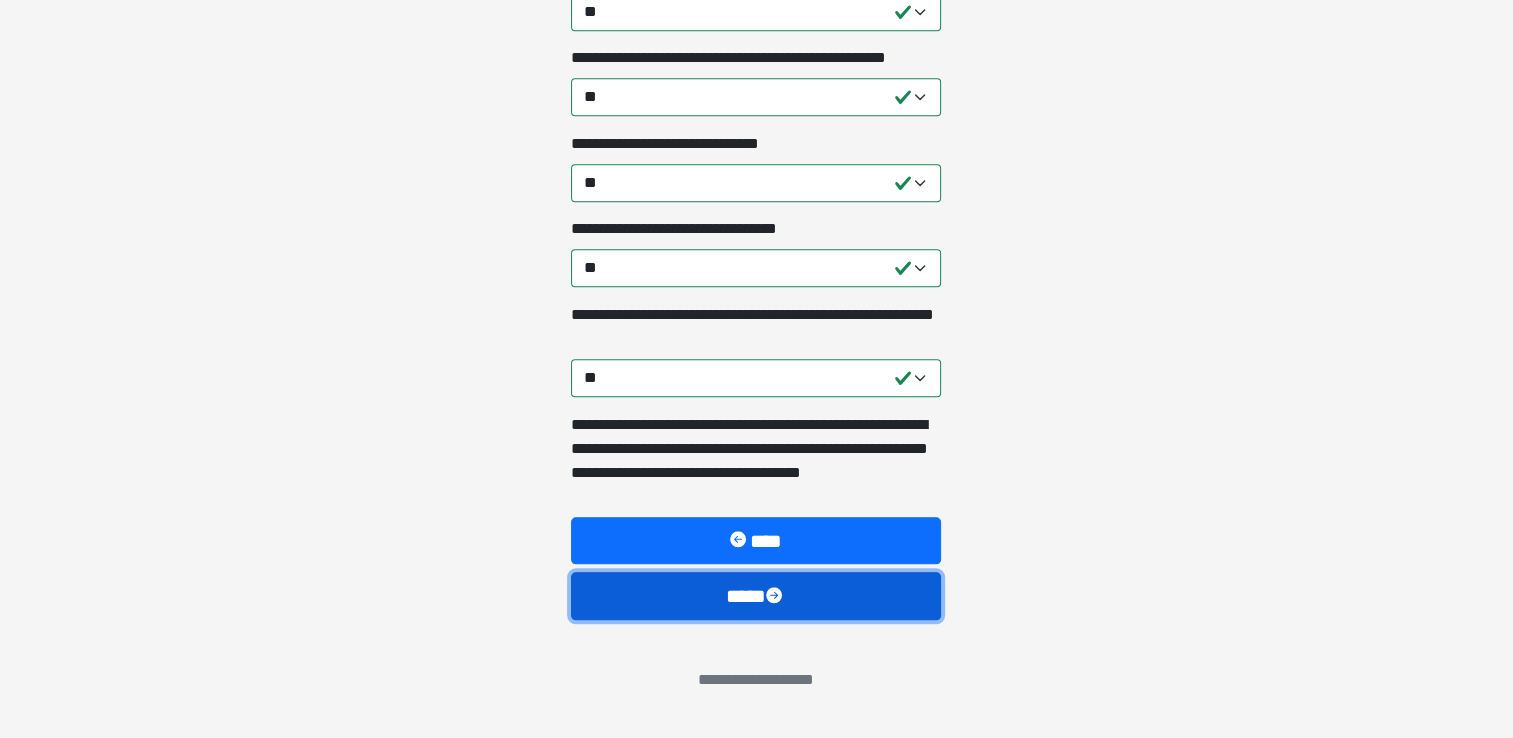 drag, startPoint x: 736, startPoint y: 611, endPoint x: 752, endPoint y: 630, distance: 24.839485 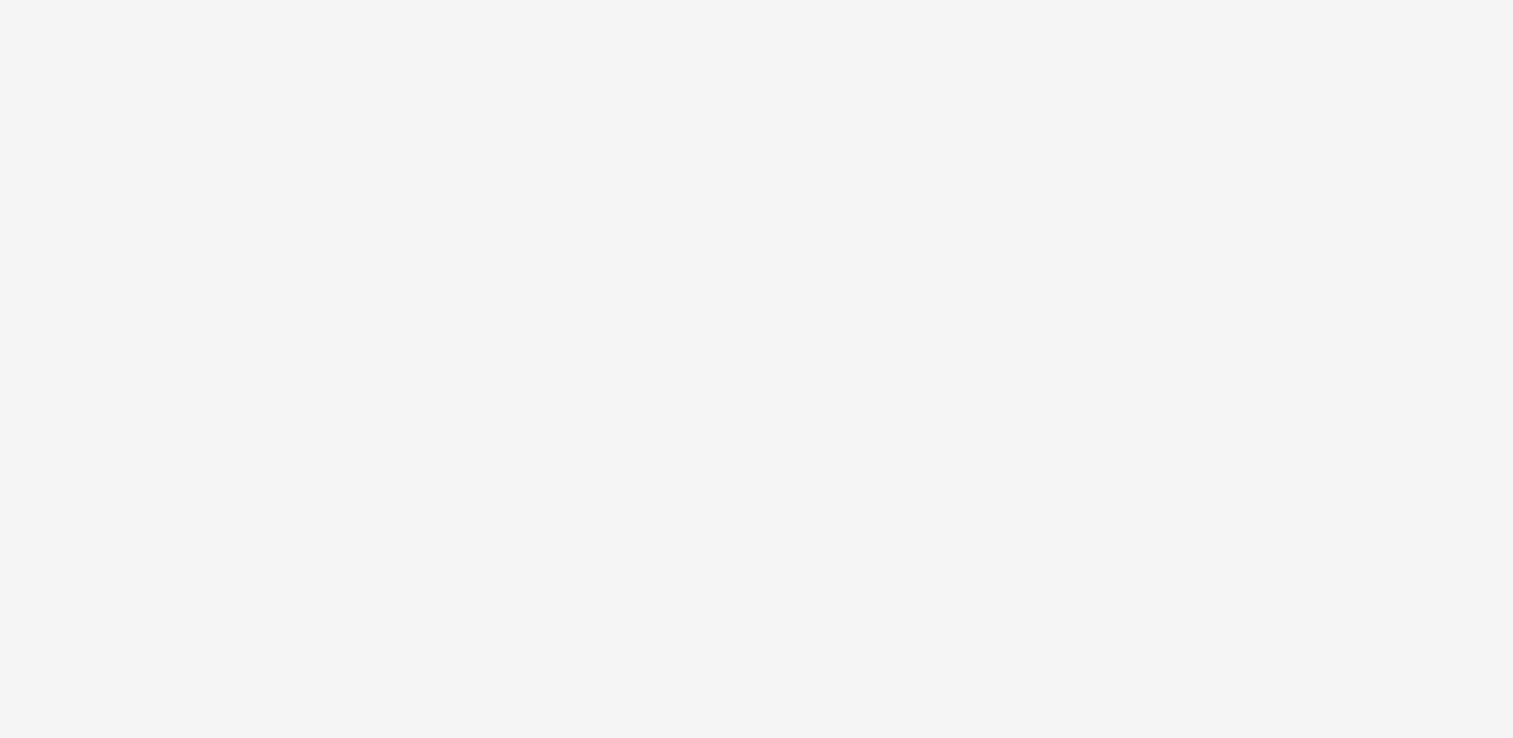 scroll, scrollTop: 52, scrollLeft: 0, axis: vertical 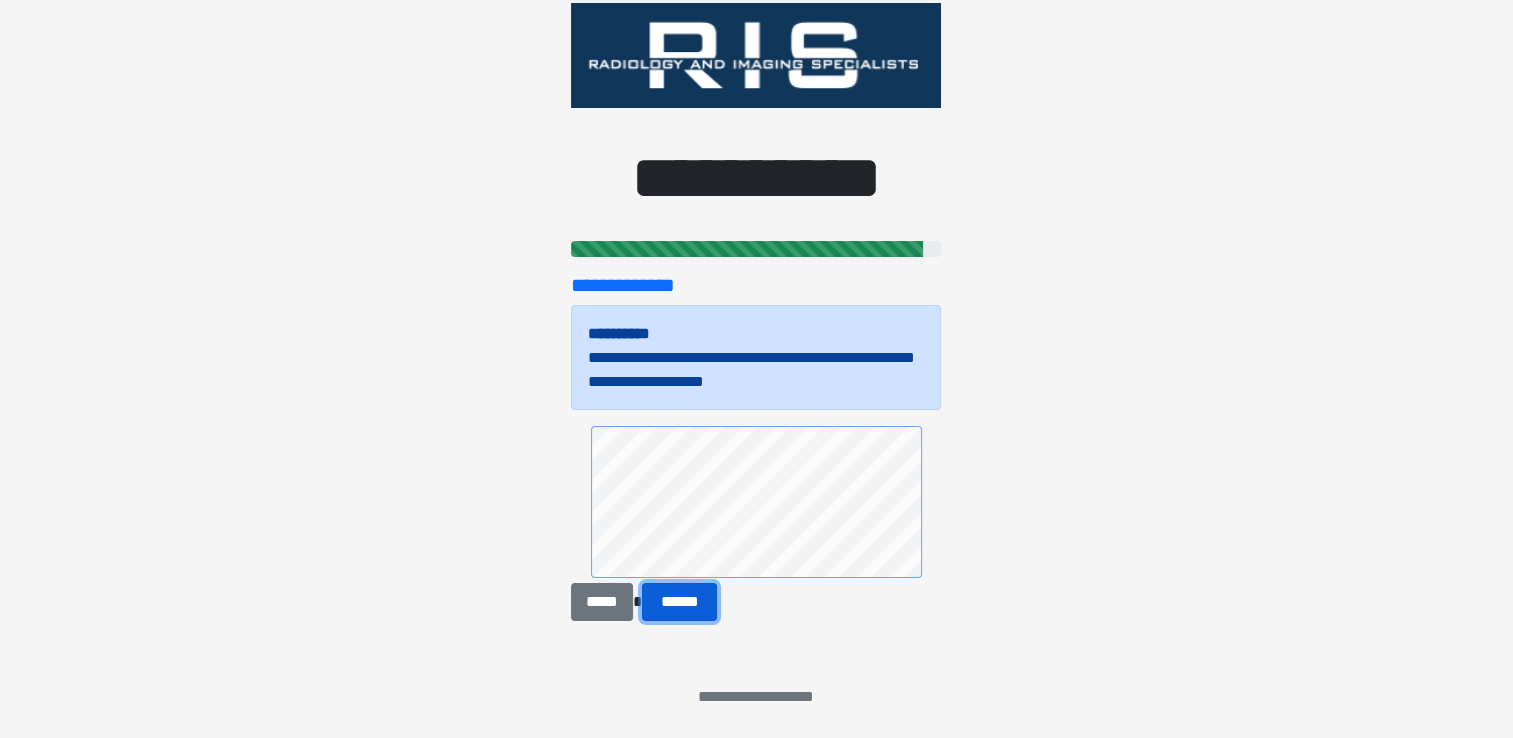 click on "******" at bounding box center [680, 602] 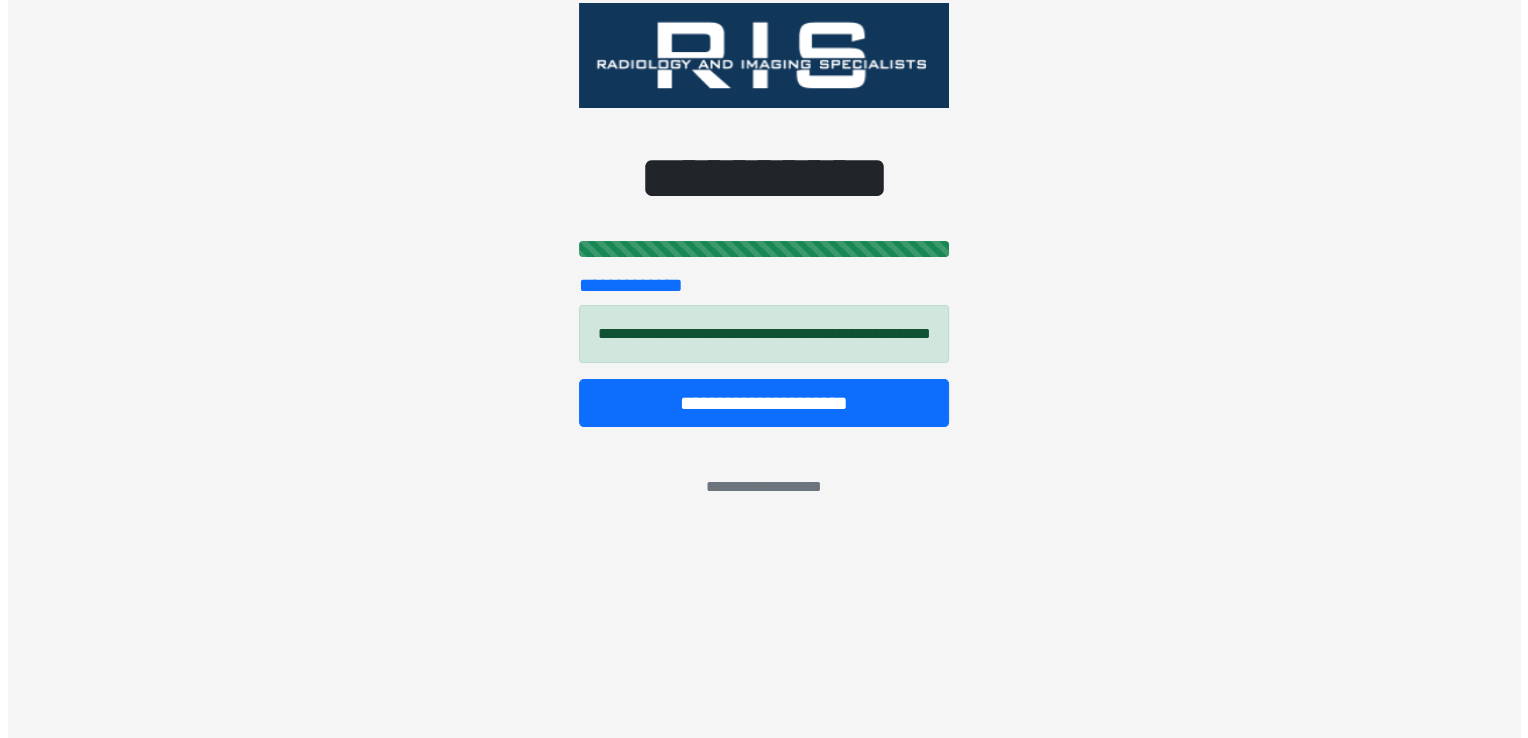 scroll, scrollTop: 0, scrollLeft: 0, axis: both 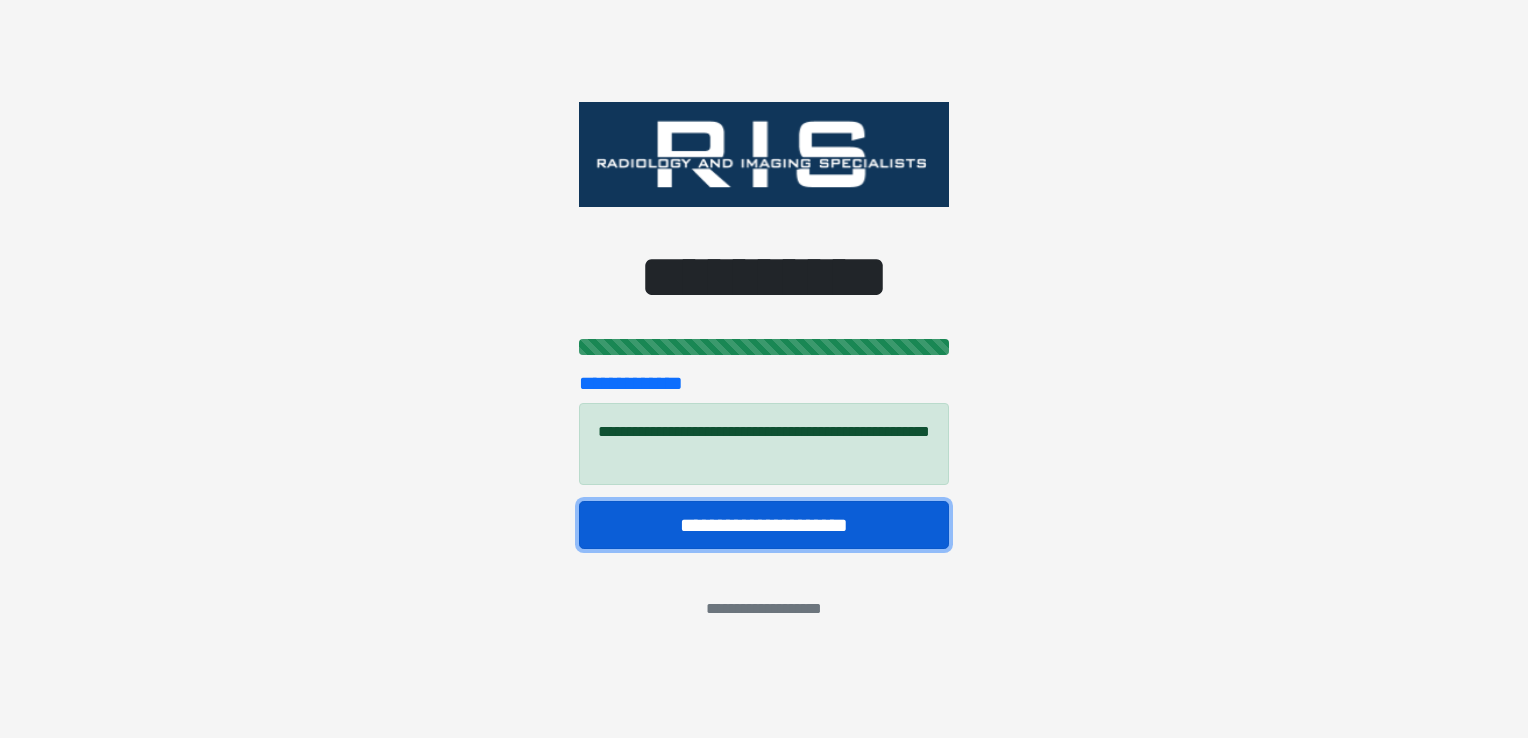 click on "**********" at bounding box center (764, 525) 